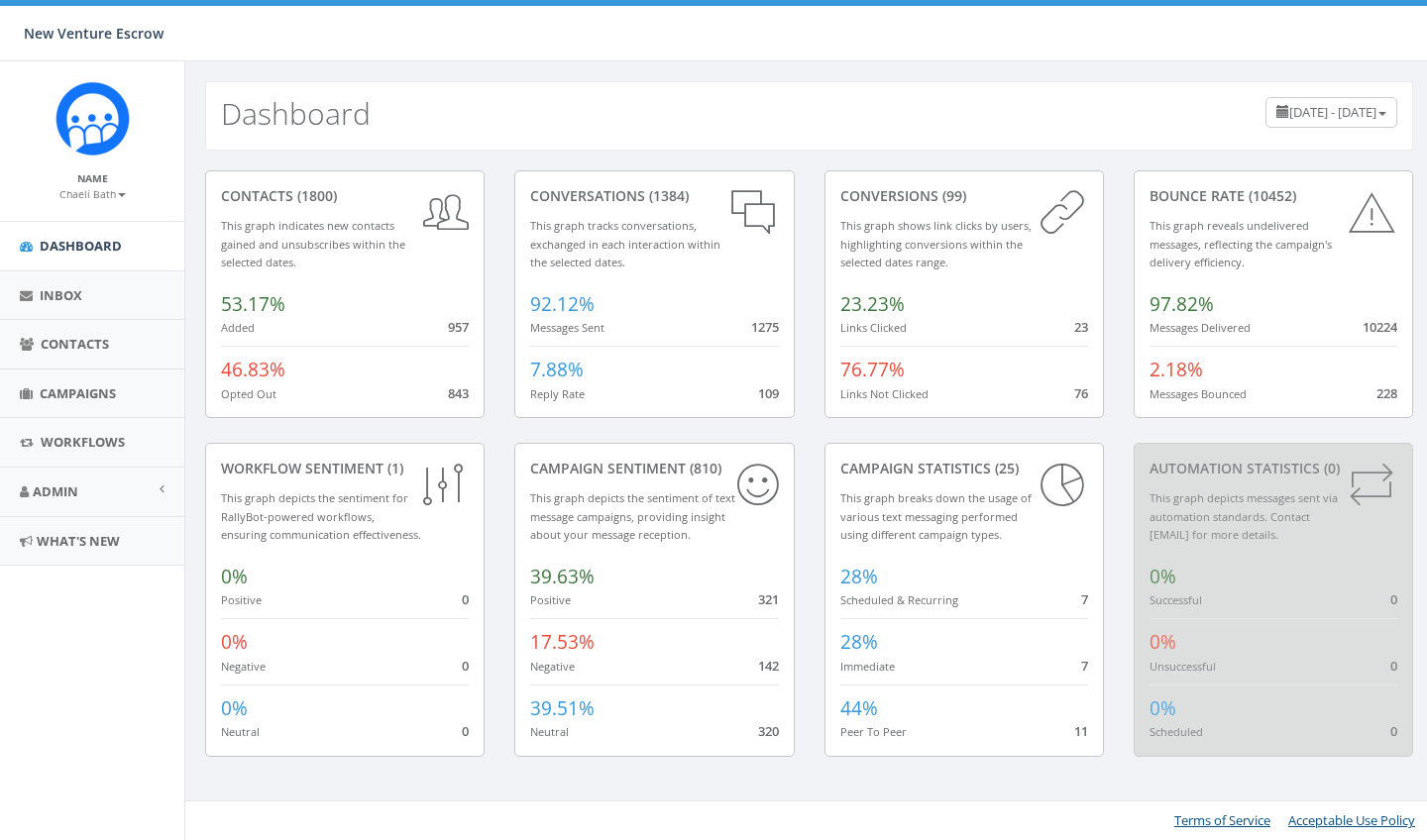 scroll, scrollTop: 0, scrollLeft: 0, axis: both 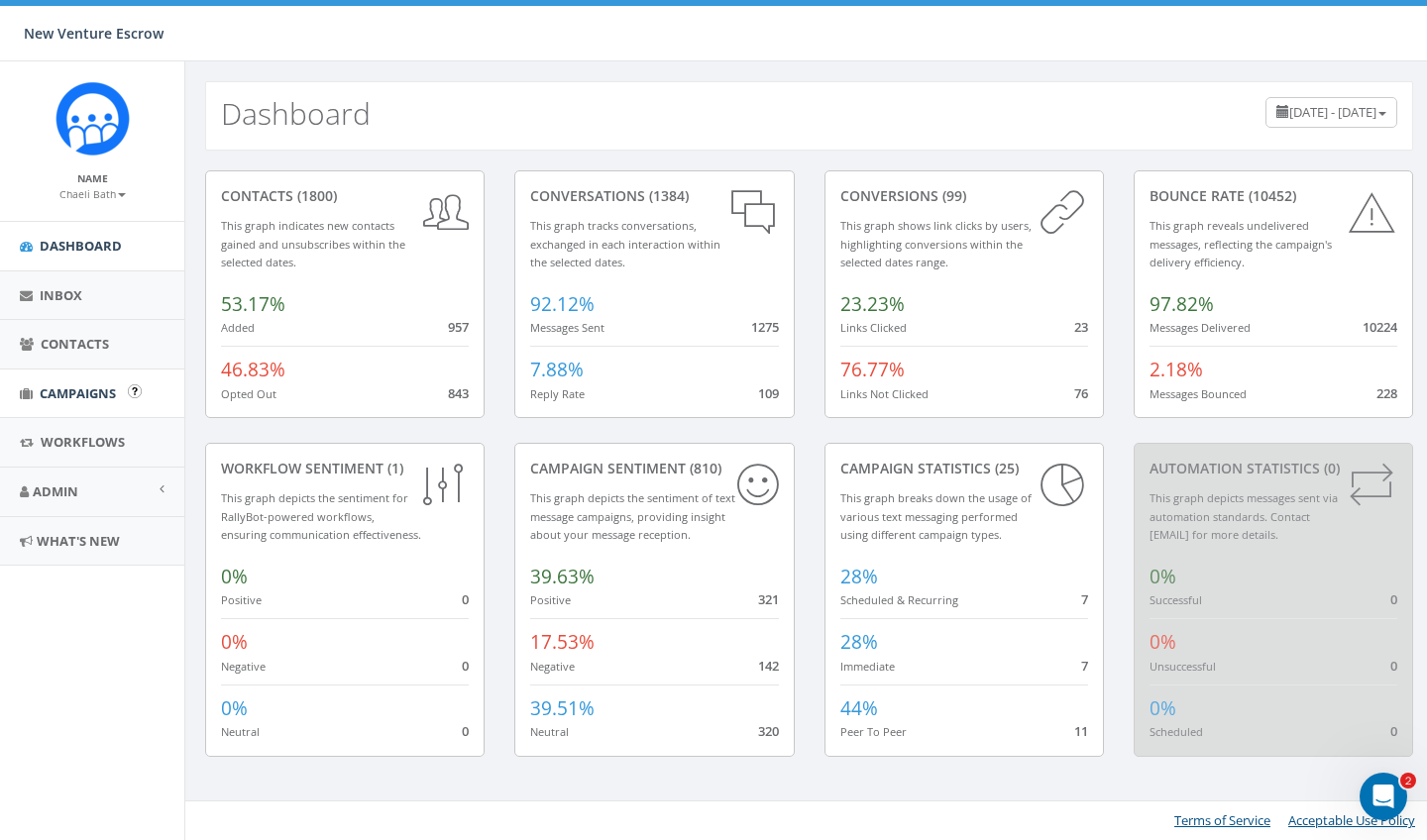 click on "Campaigns" at bounding box center (92, 393) 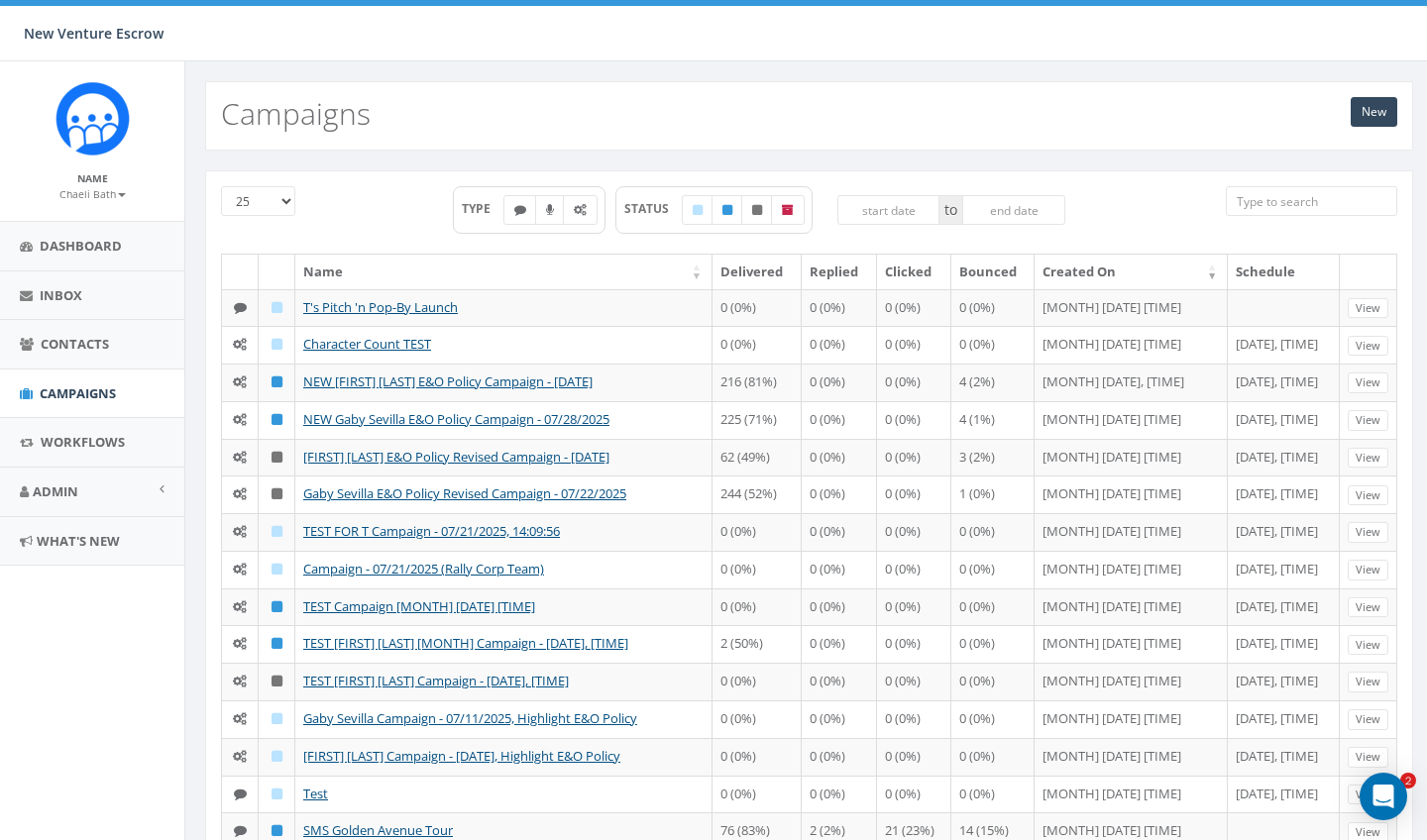 scroll, scrollTop: 0, scrollLeft: 0, axis: both 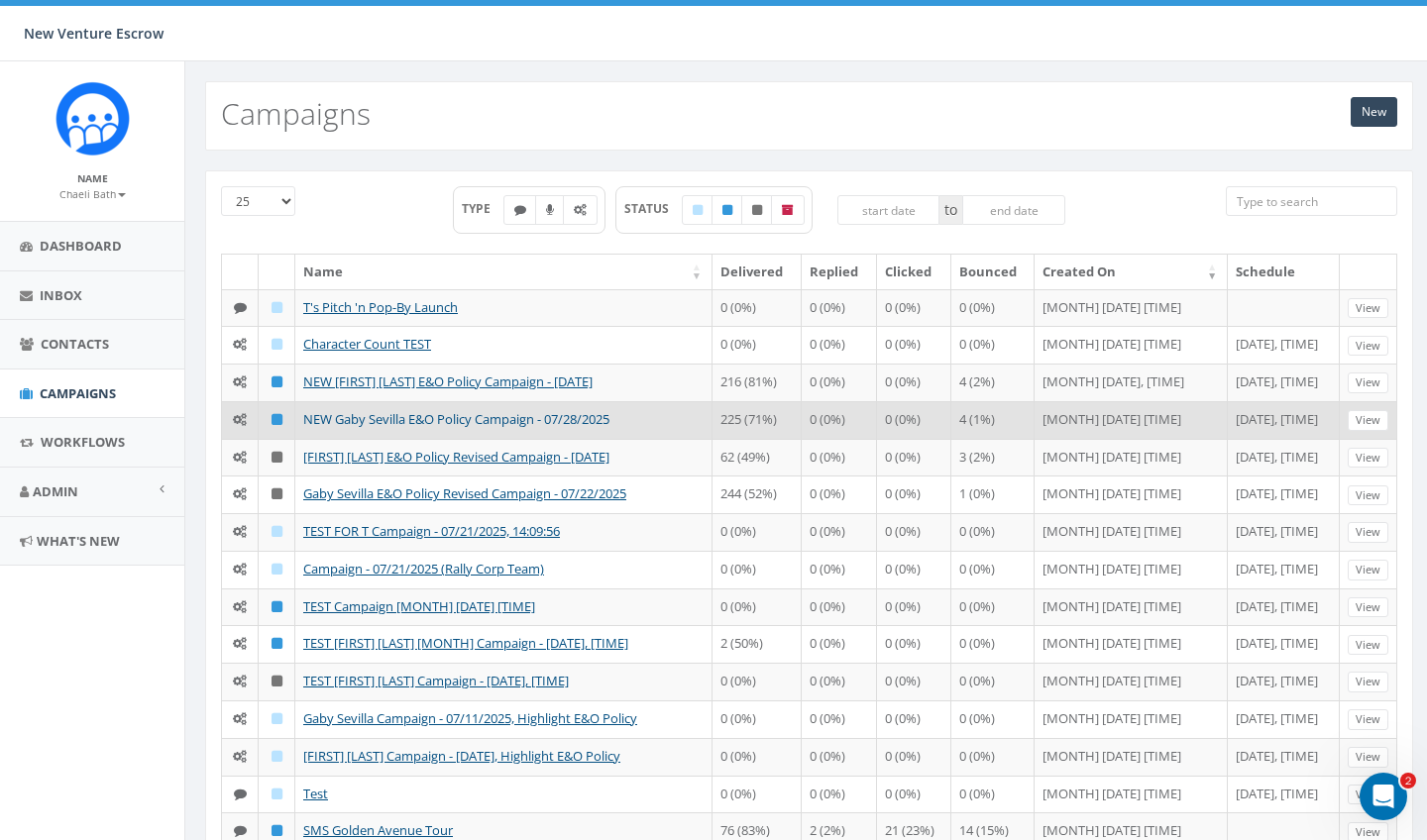 click on "NEW Gaby Sevilla E&O Policy Campaign - 07/28/2025" at bounding box center (456, 419) 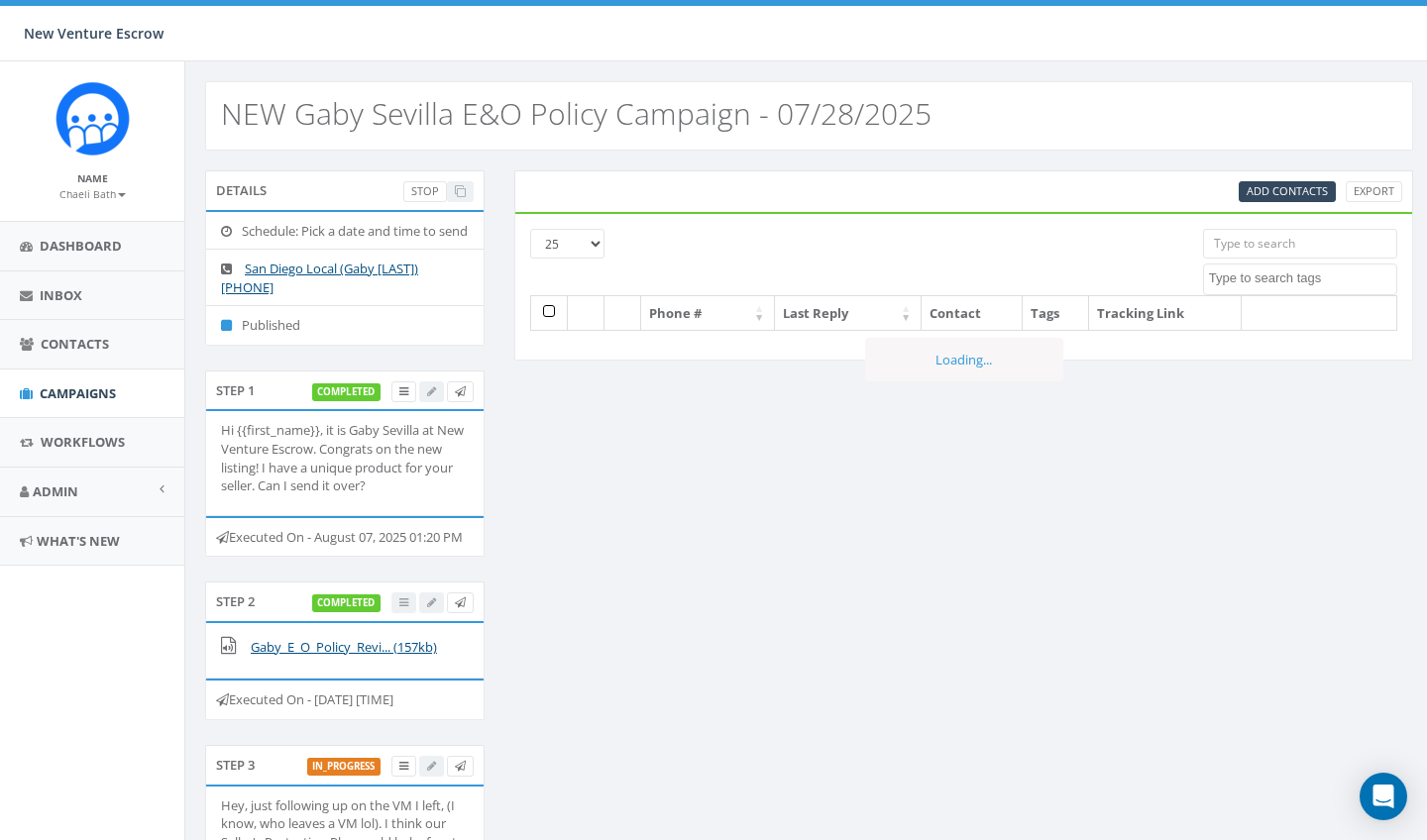 select 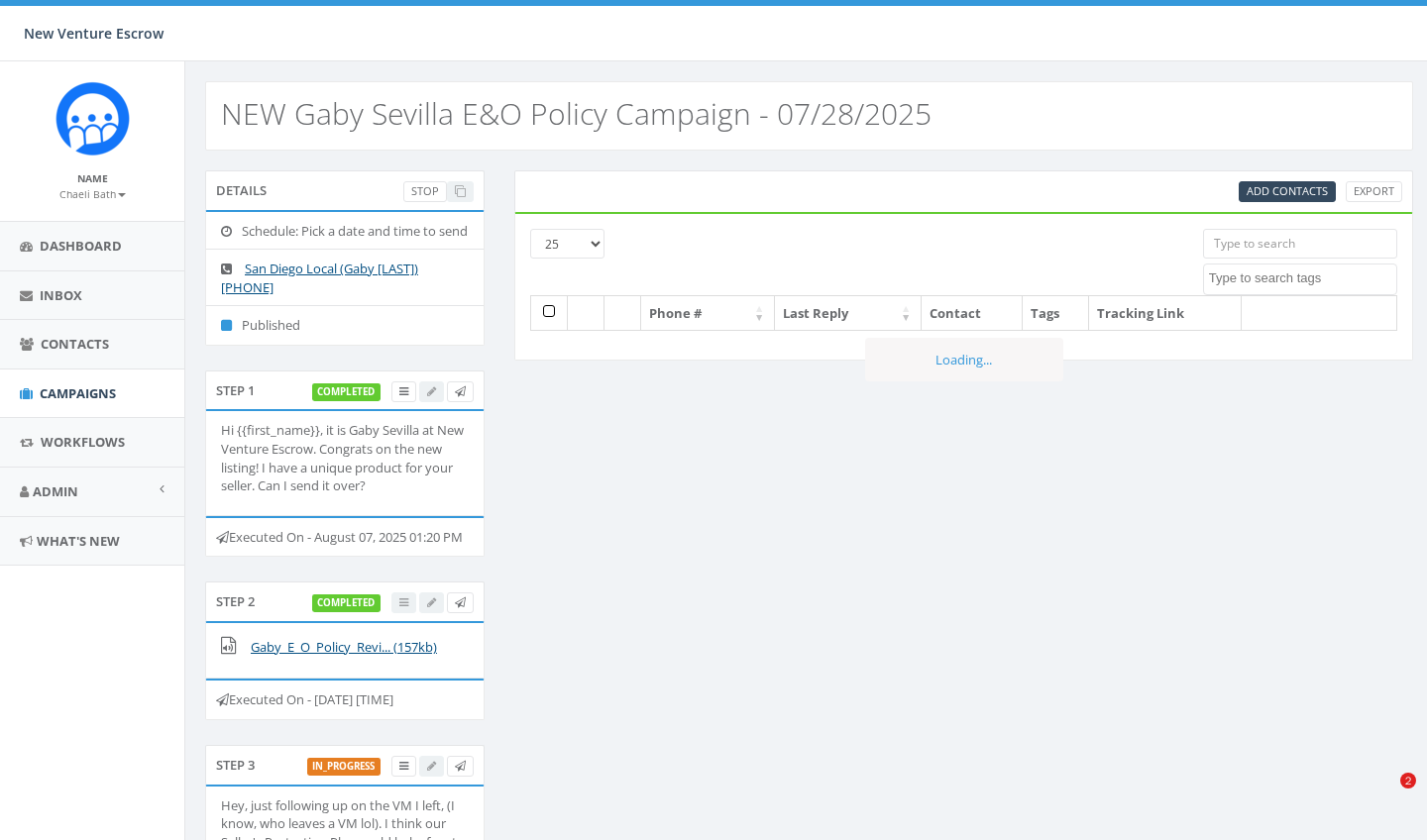 scroll, scrollTop: 0, scrollLeft: 0, axis: both 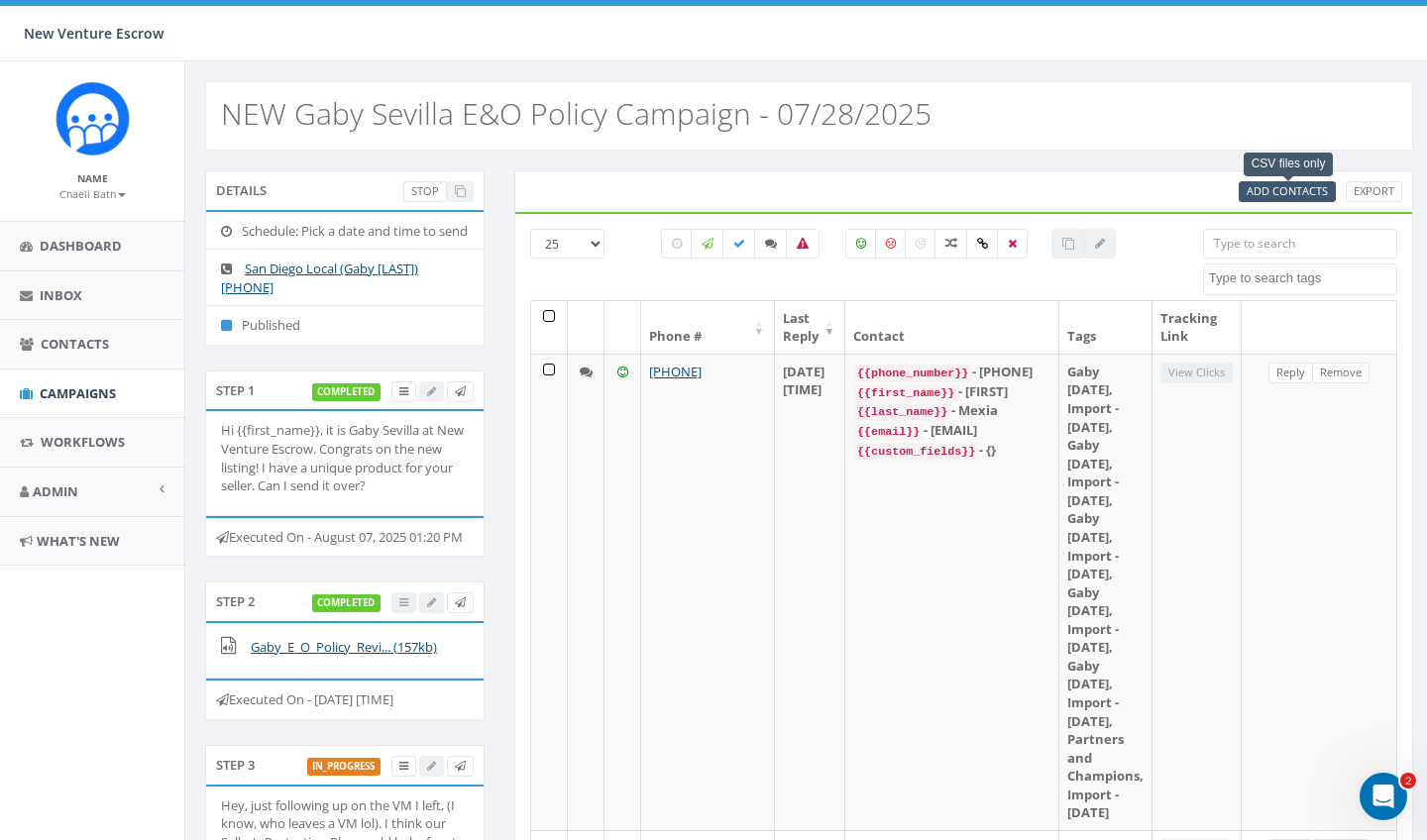click on "Add Contacts" at bounding box center (1287, 190) 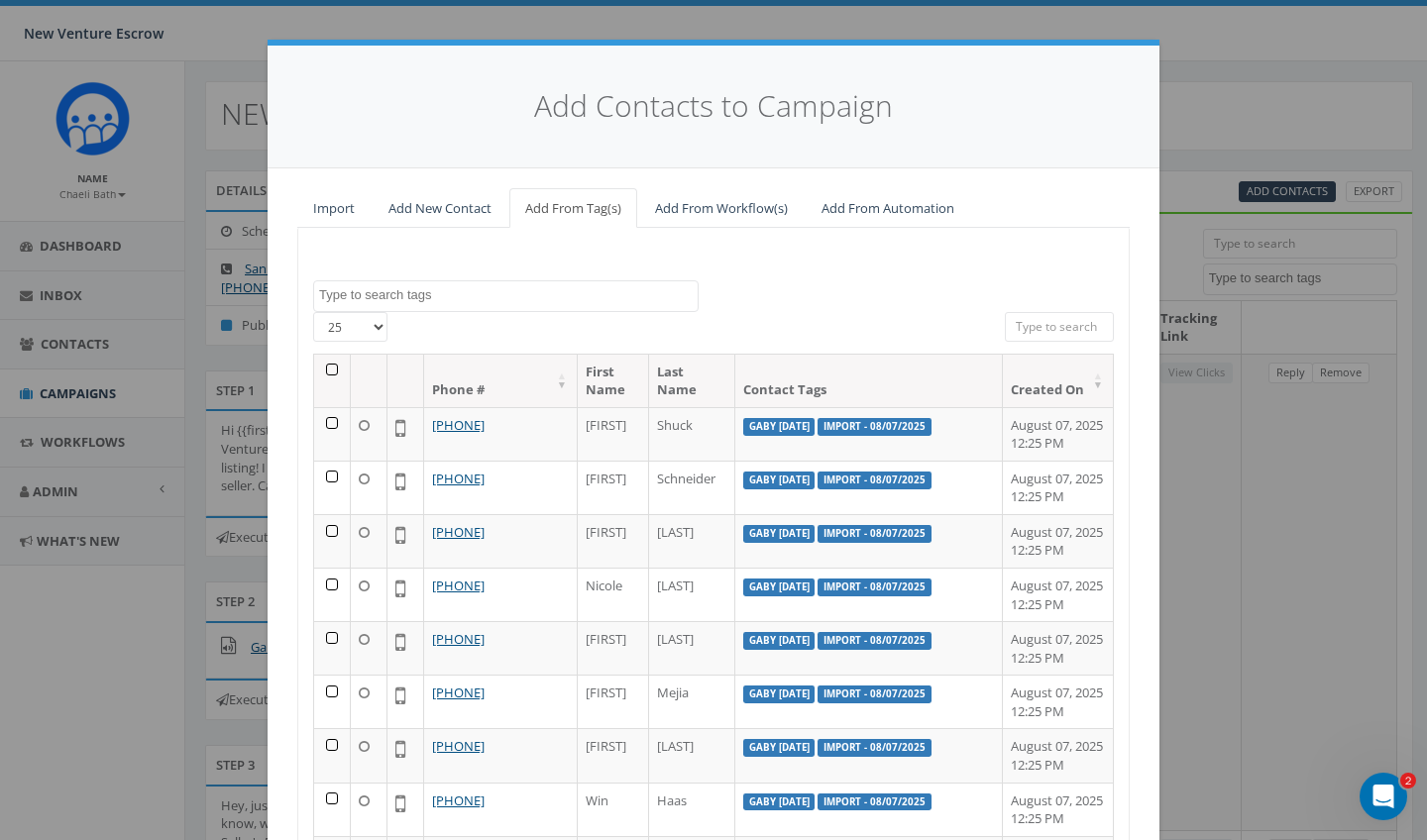 click on "Import" at bounding box center (334, 208) 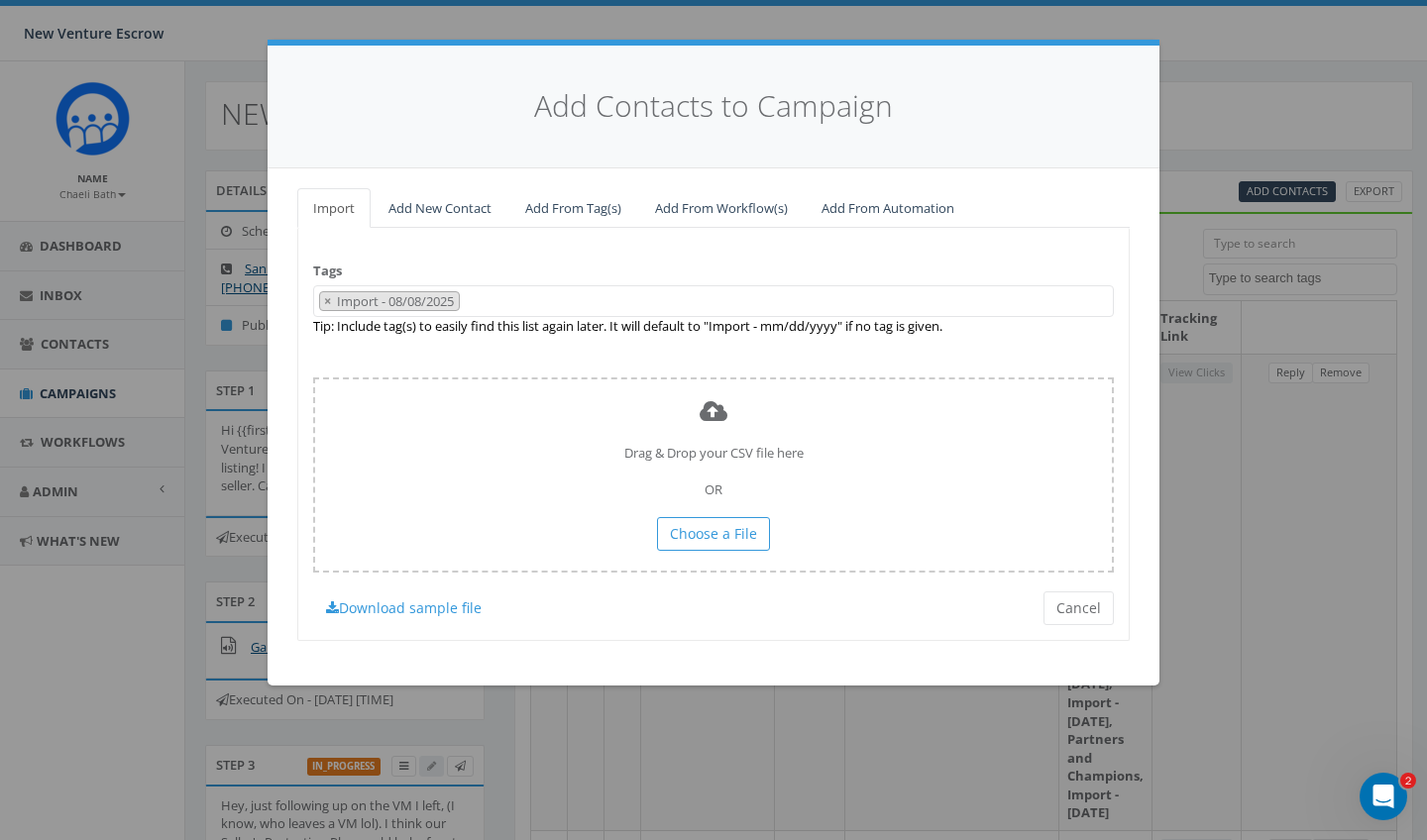 click on "× Import - 08/08/2025" at bounding box center [714, 301] 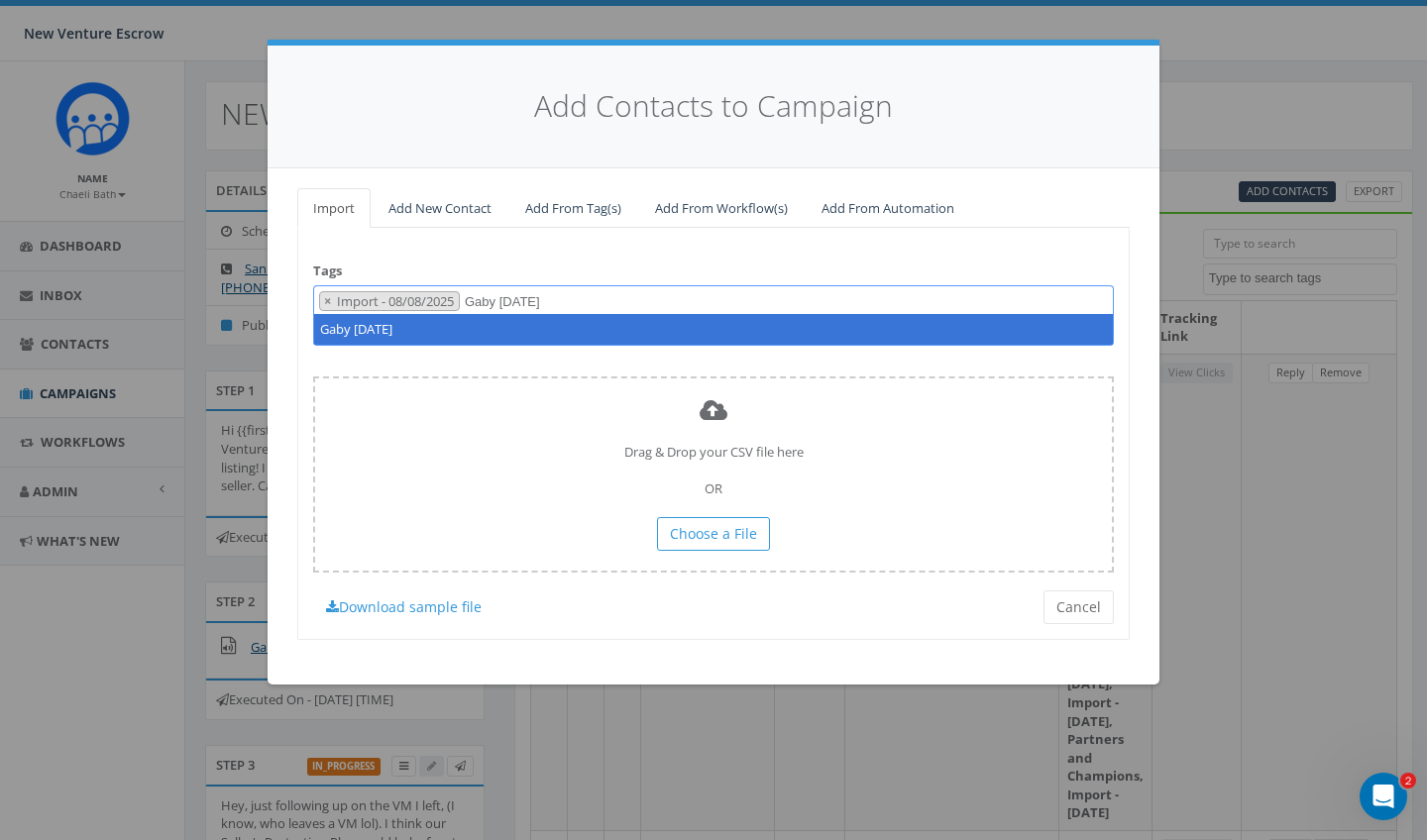 type on "Gaby August 8 2025" 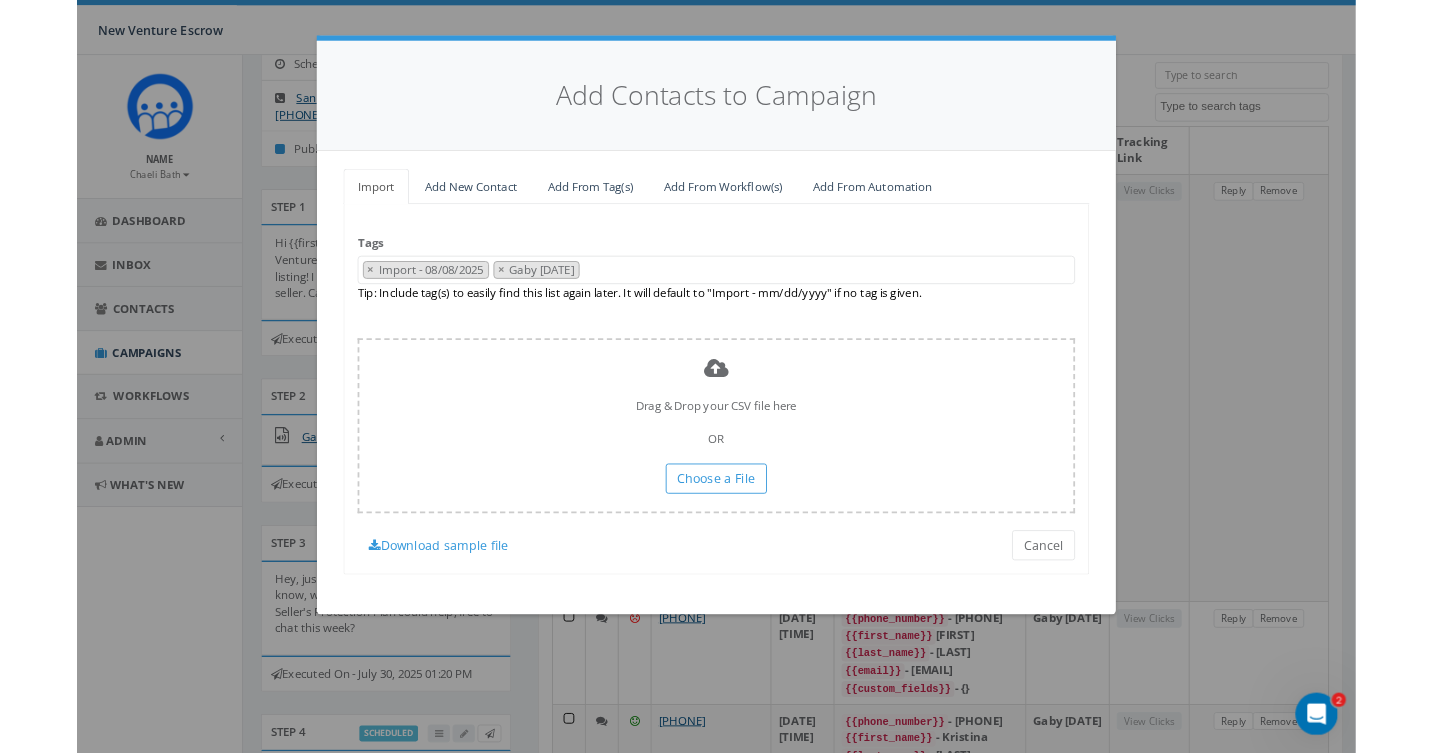 scroll, scrollTop: 163, scrollLeft: 0, axis: vertical 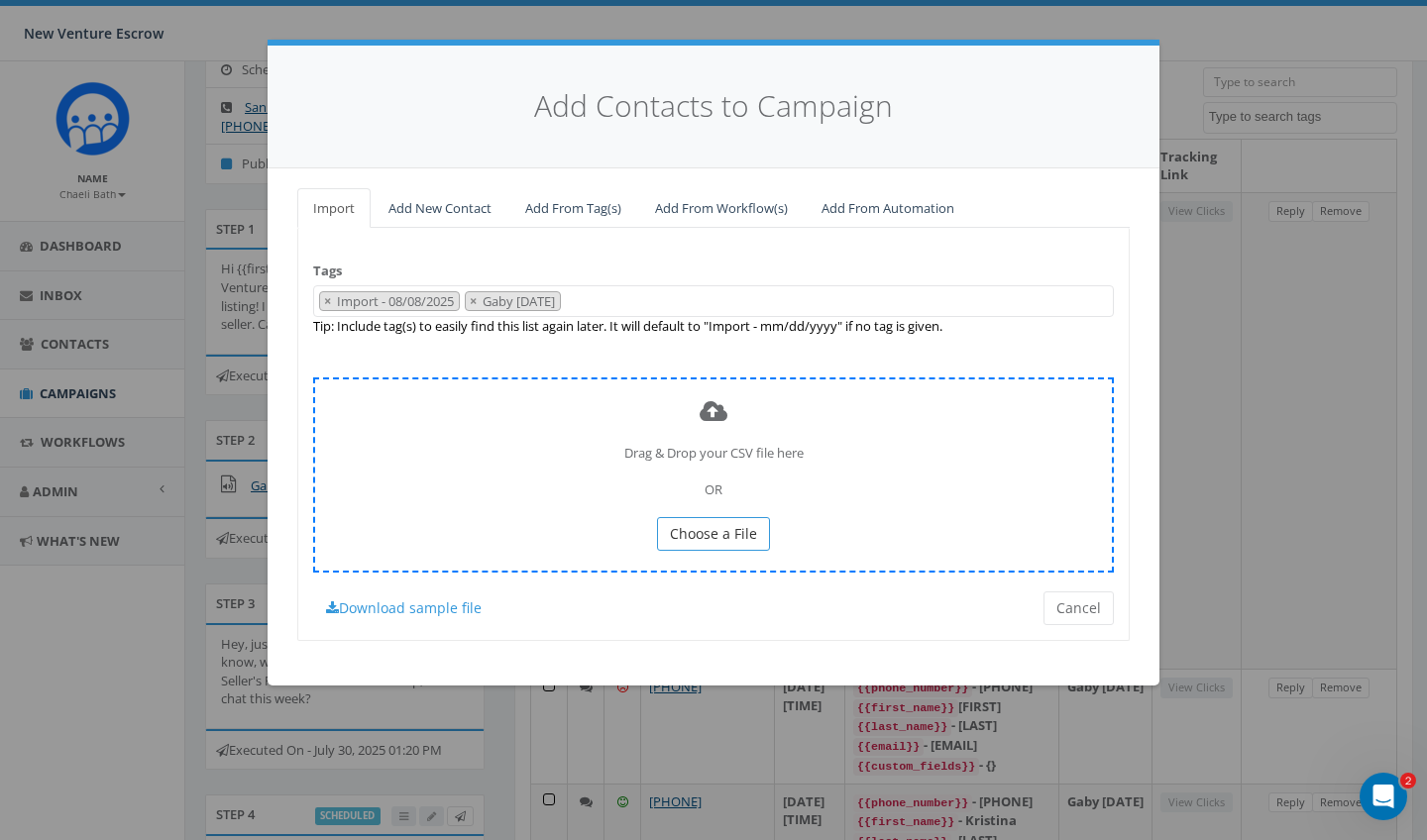 click on "Choose a File" at bounding box center (714, 533) 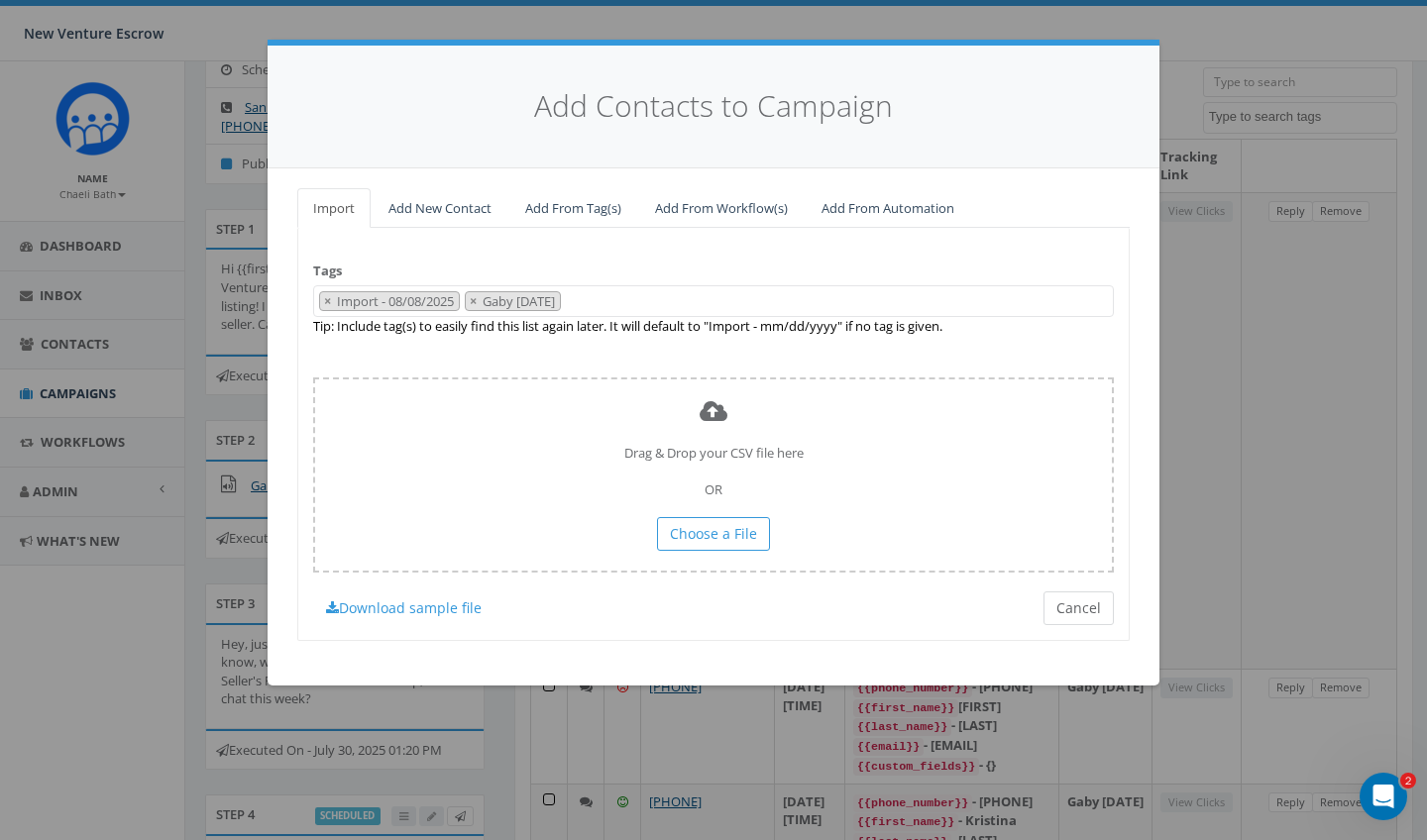 click on "Cancel" at bounding box center [1078, 608] 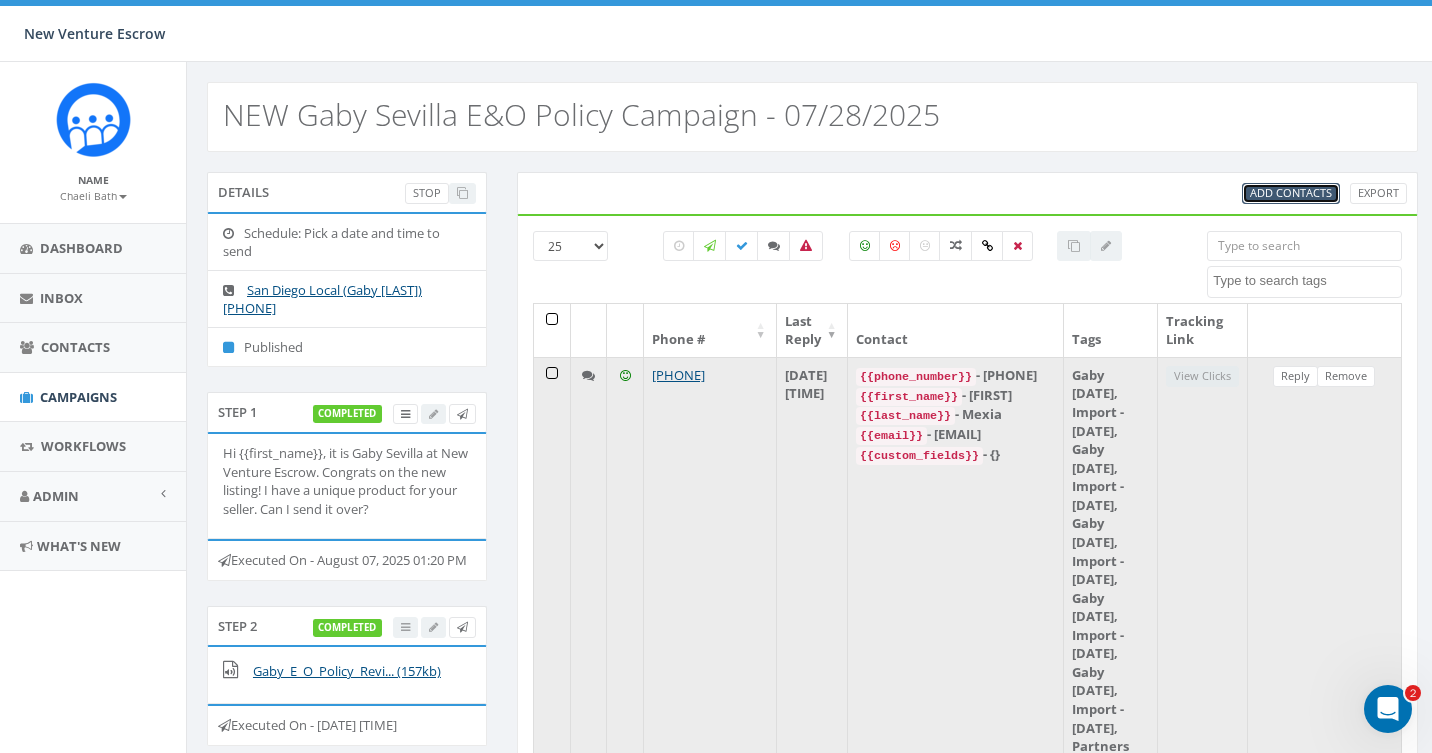 scroll, scrollTop: 0, scrollLeft: 0, axis: both 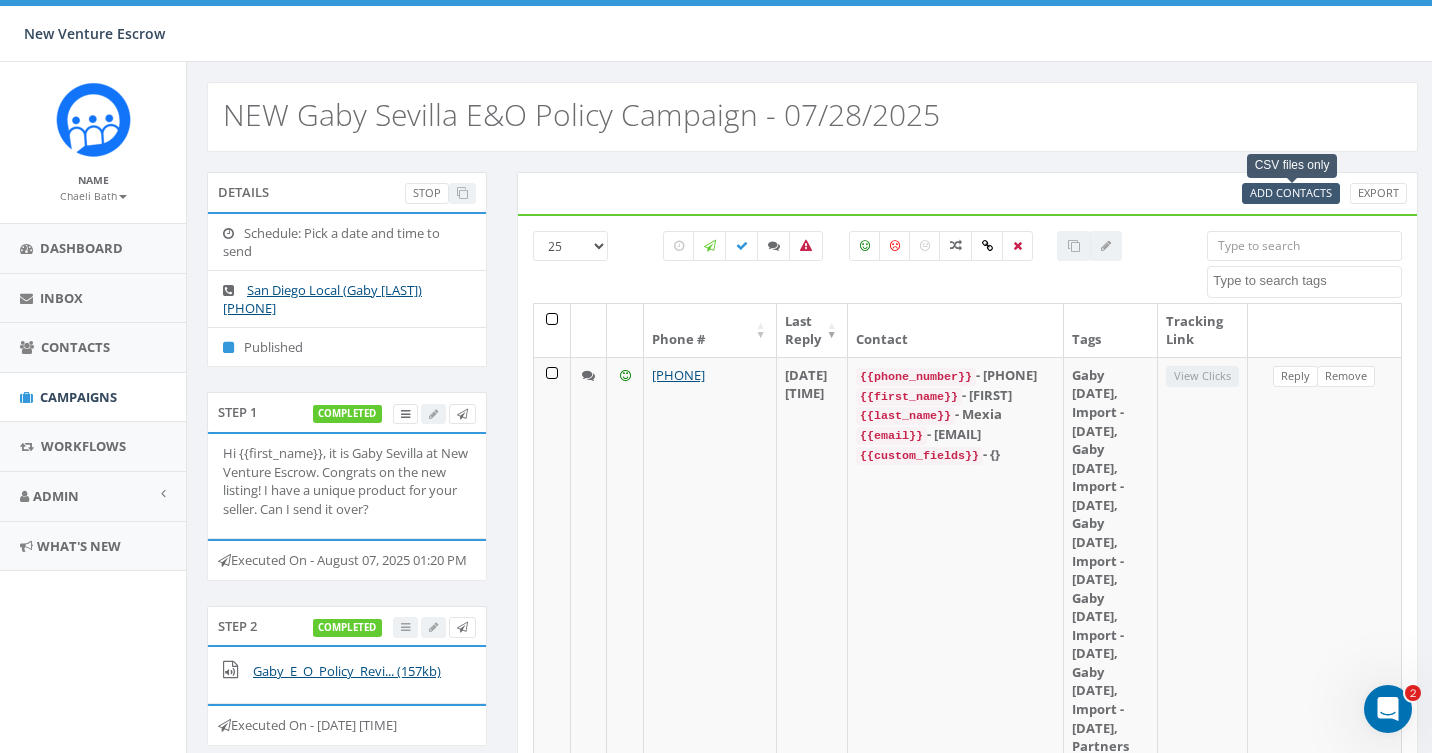 click on "Add Contacts" at bounding box center [1291, 192] 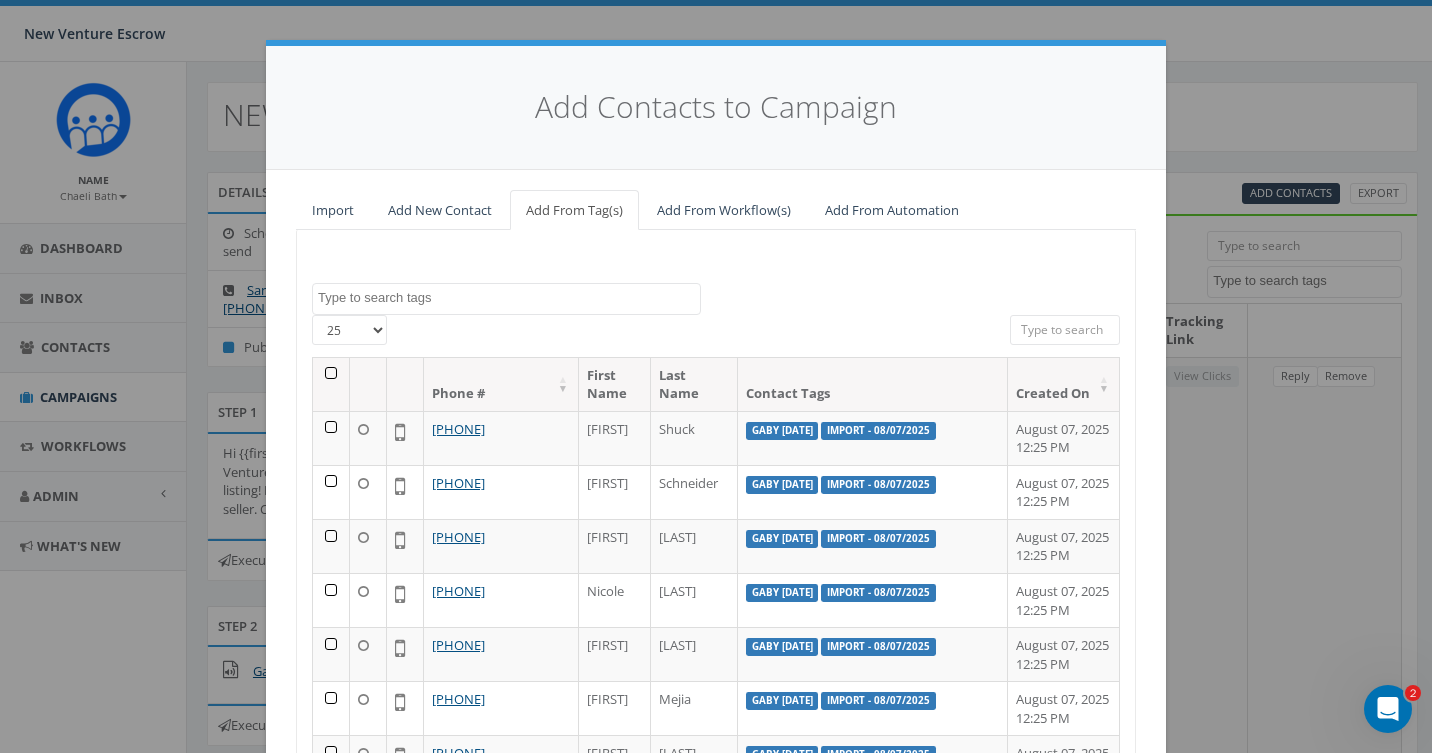 click on "Import" at bounding box center (333, 210) 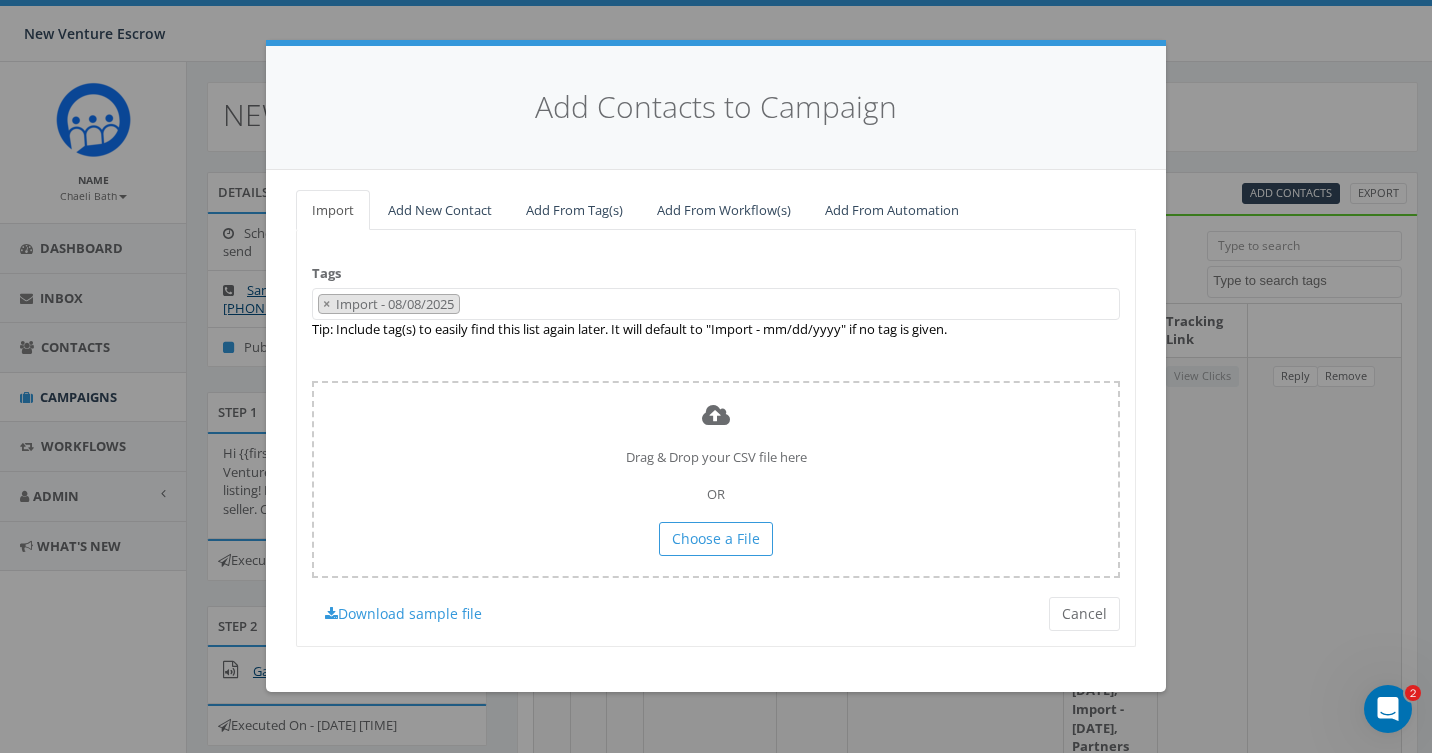 click on "× Import - 08/08/2025" at bounding box center (716, 304) 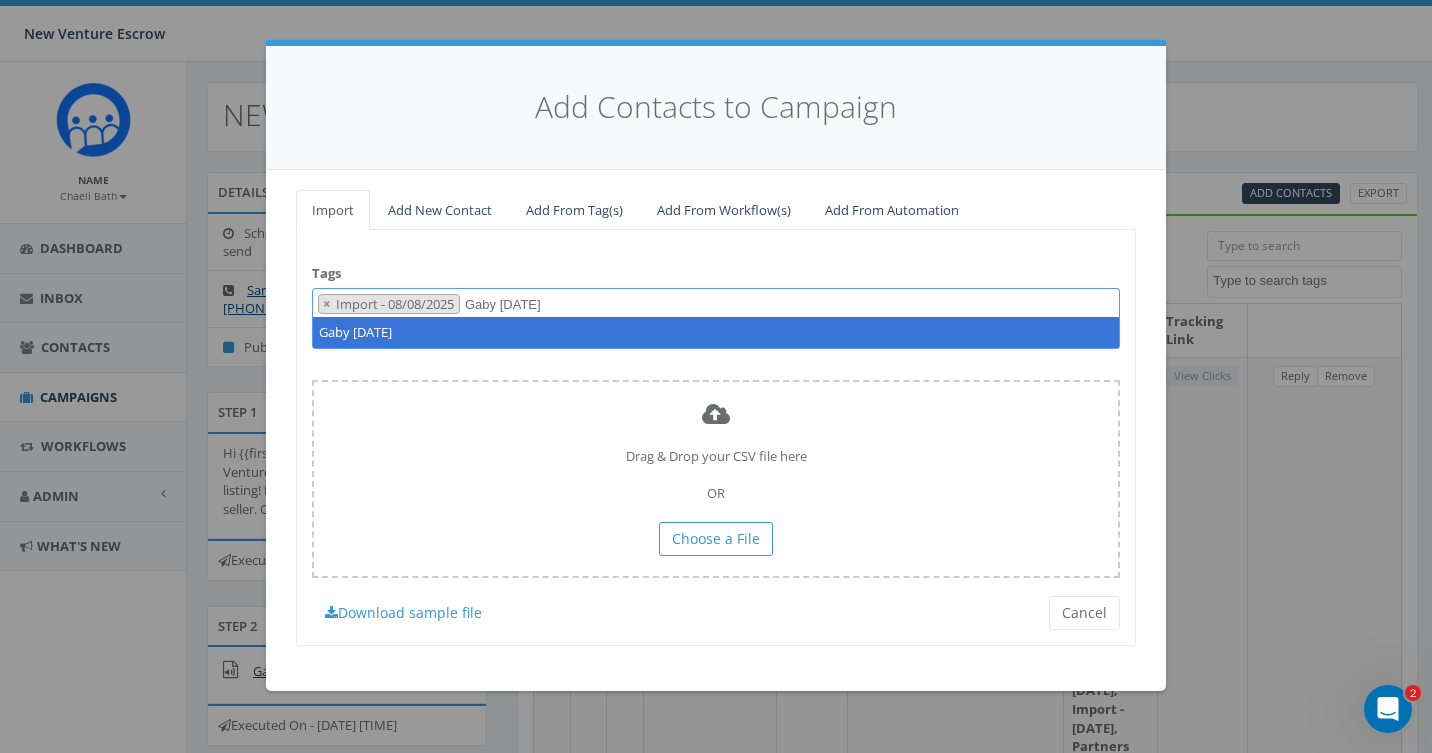 type on "Gaby August 8 2025" 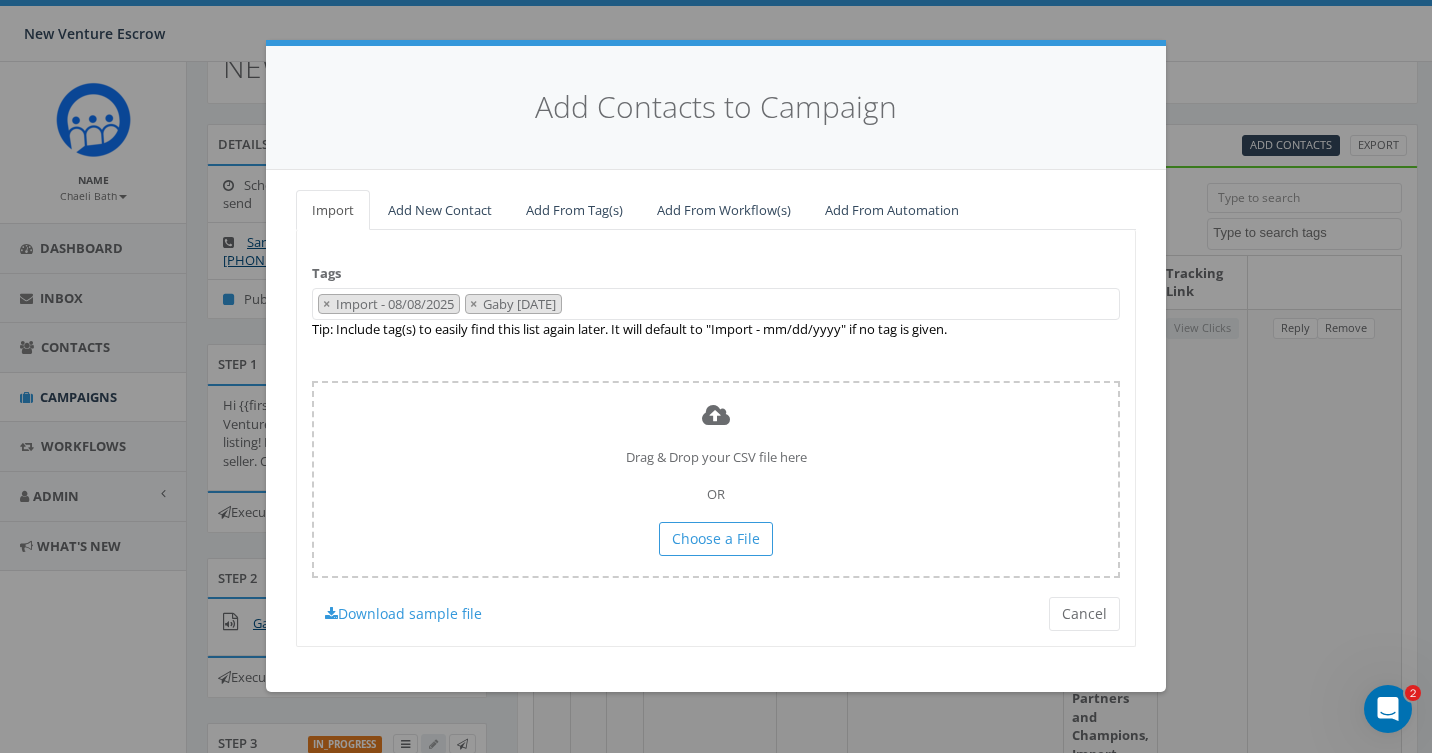 scroll, scrollTop: 40, scrollLeft: 0, axis: vertical 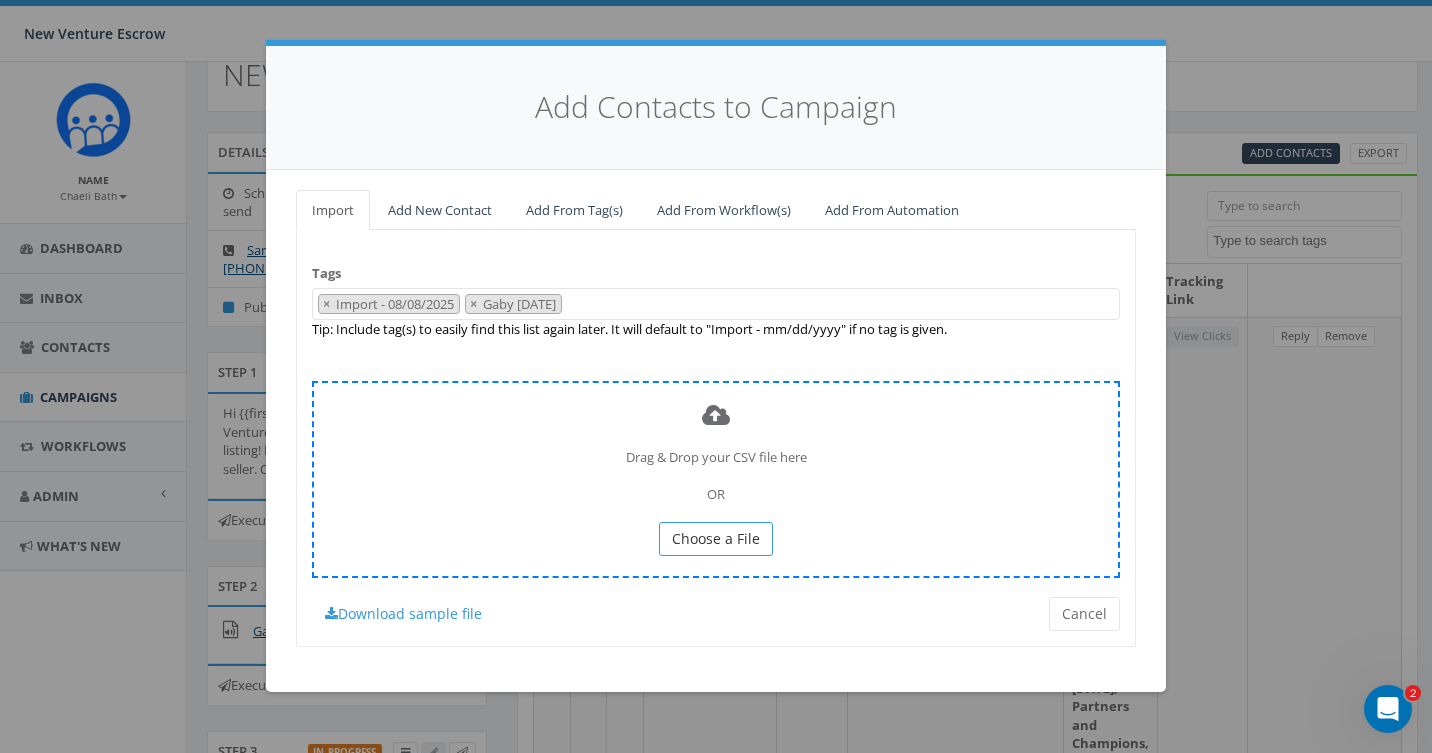 click on "Choose a File" at bounding box center (716, 538) 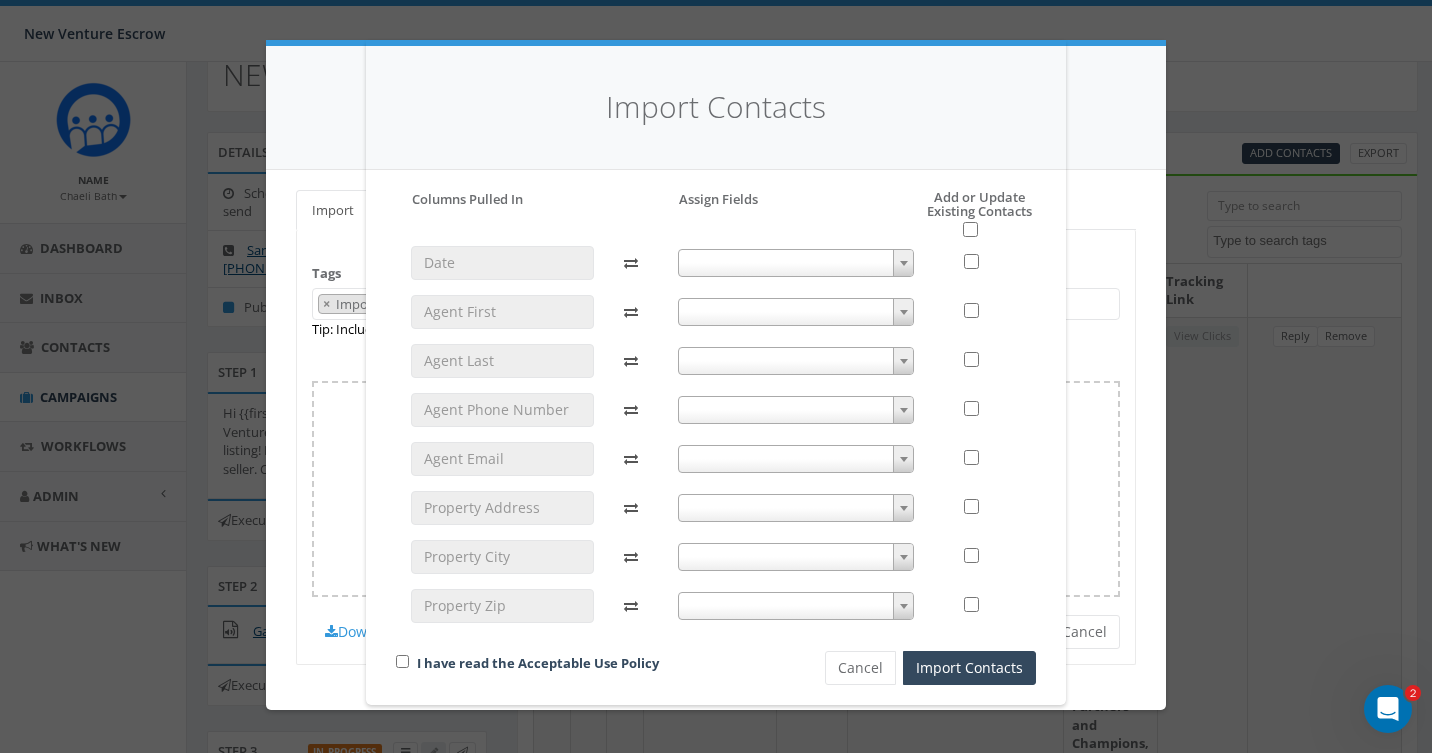 click at bounding box center [796, 312] 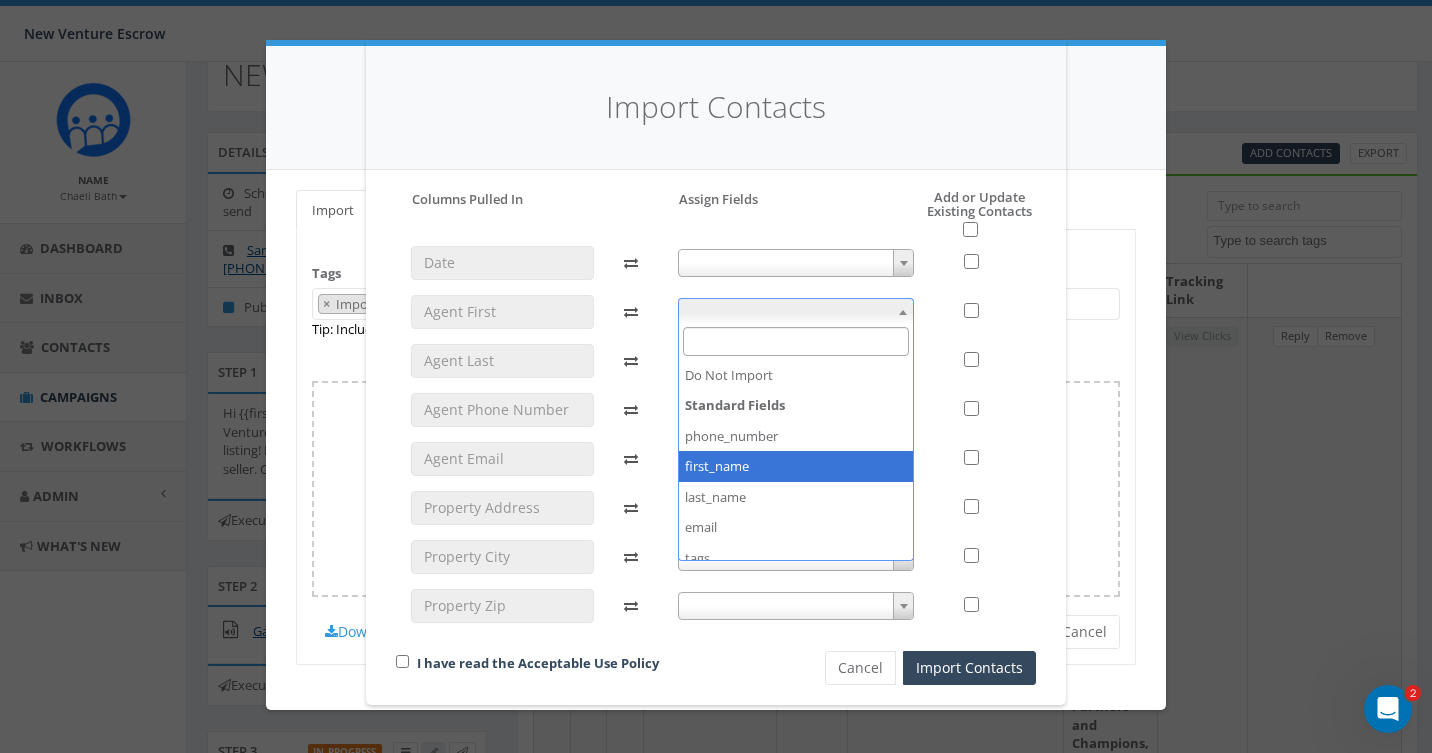 select on "first_name" 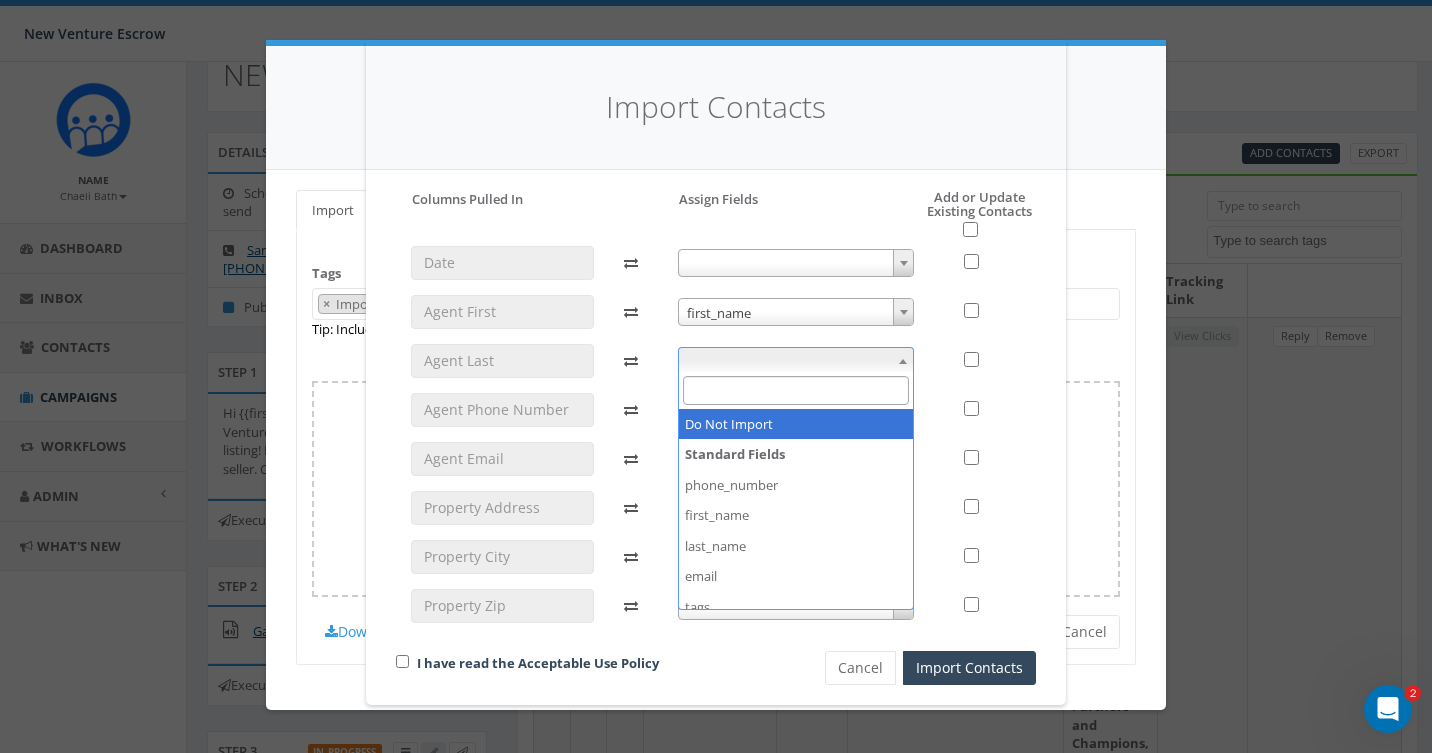 click at bounding box center (796, 361) 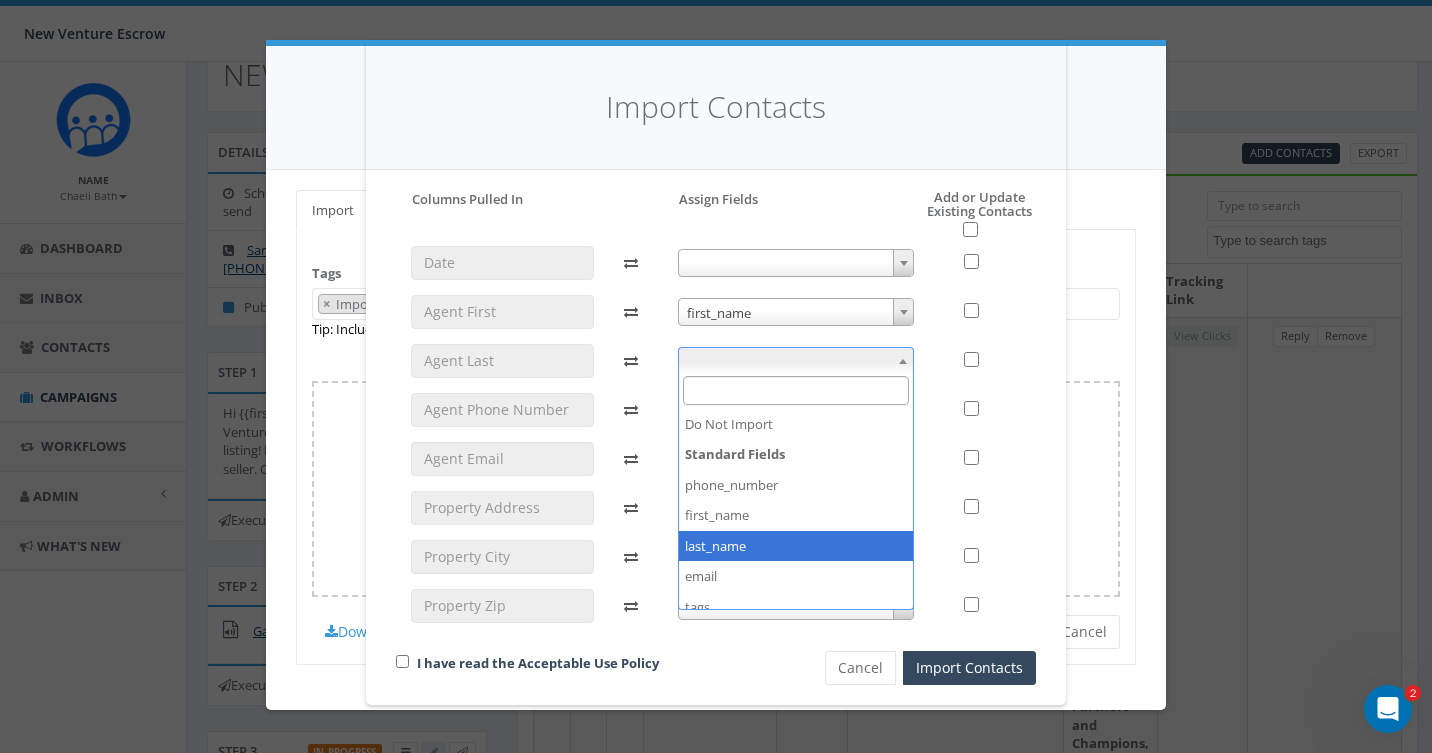 select on "last_name" 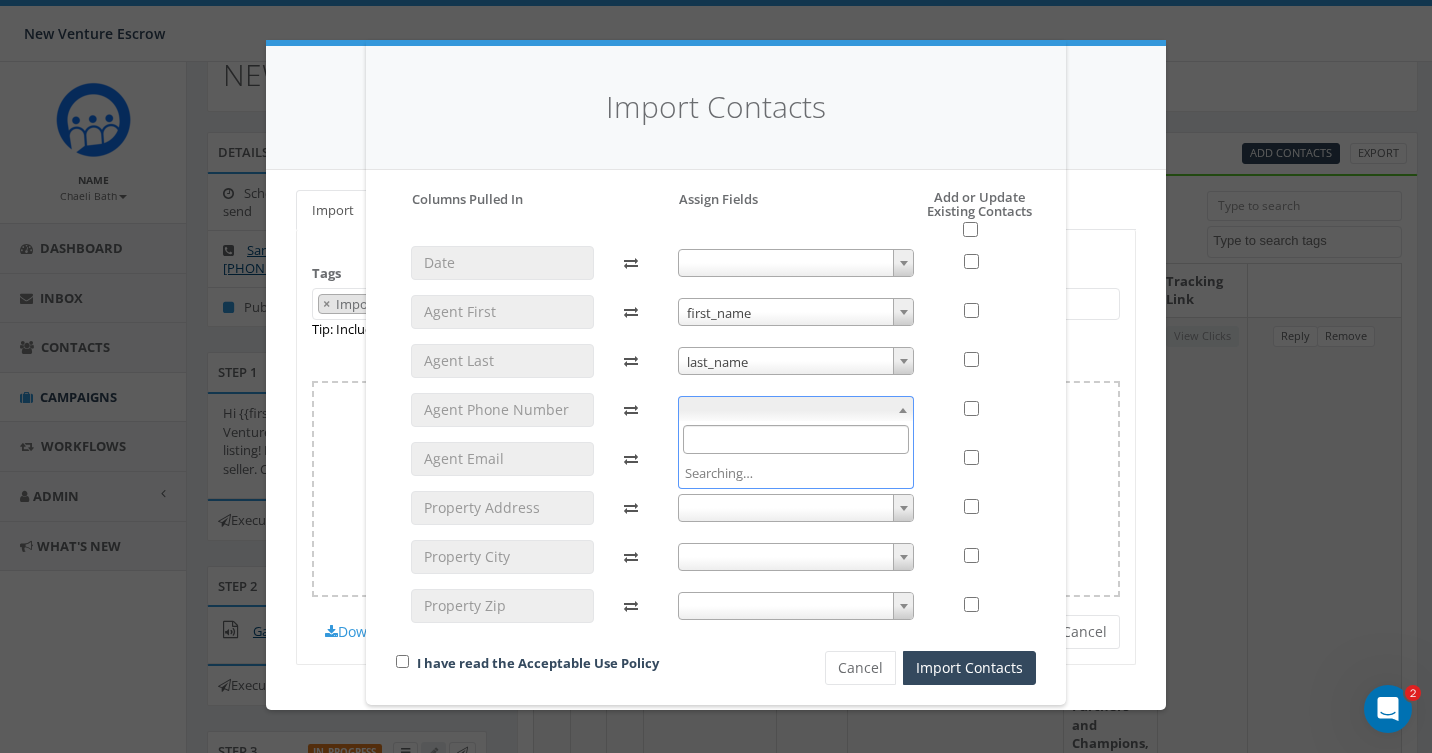 click at bounding box center (796, 410) 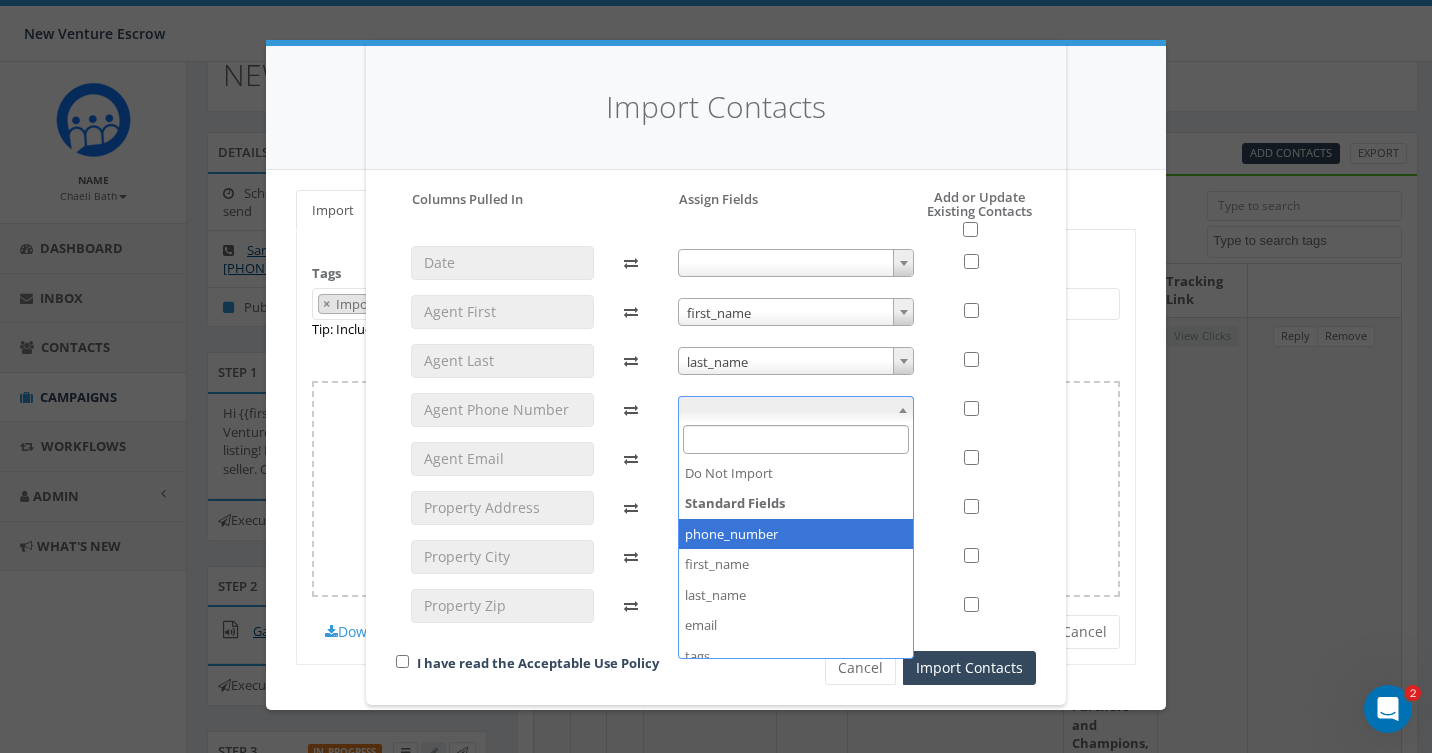 select on "phone_number" 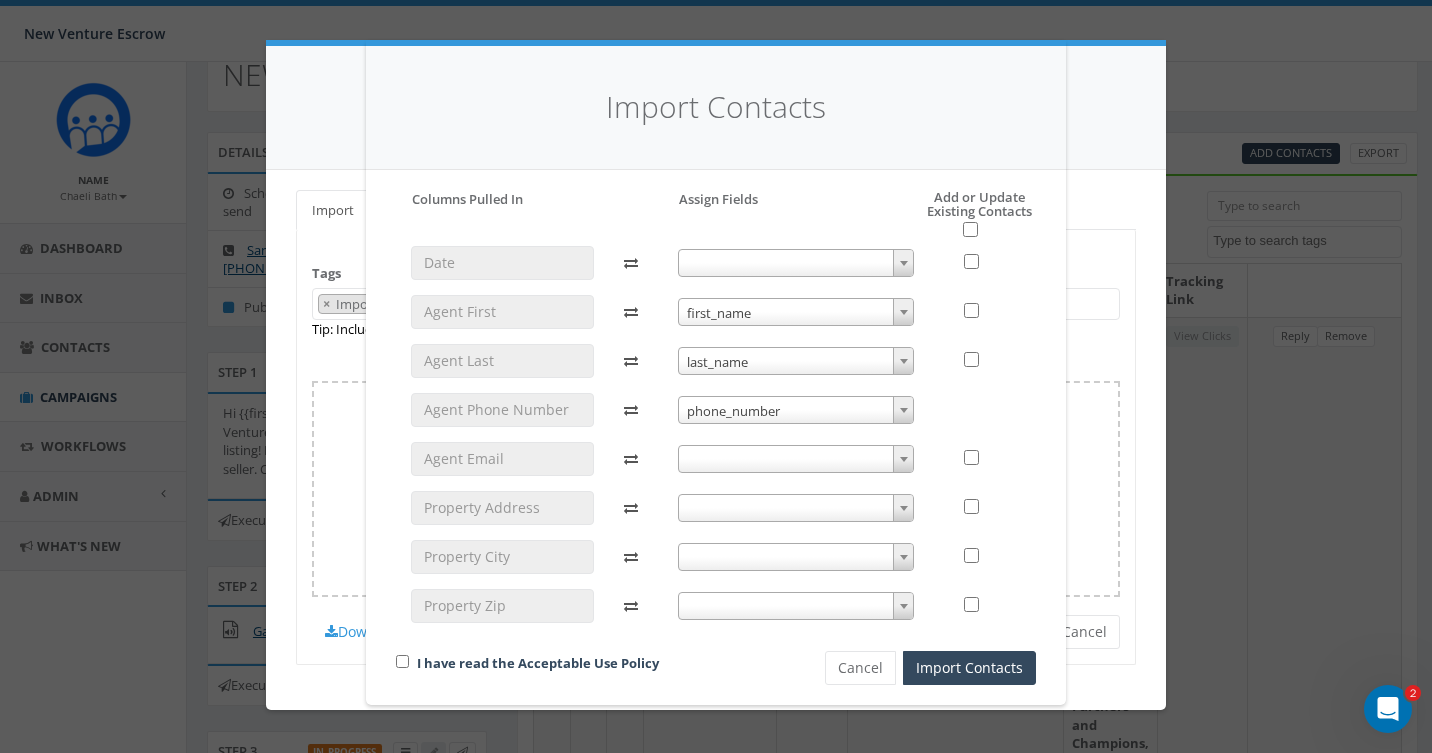 click at bounding box center (796, 459) 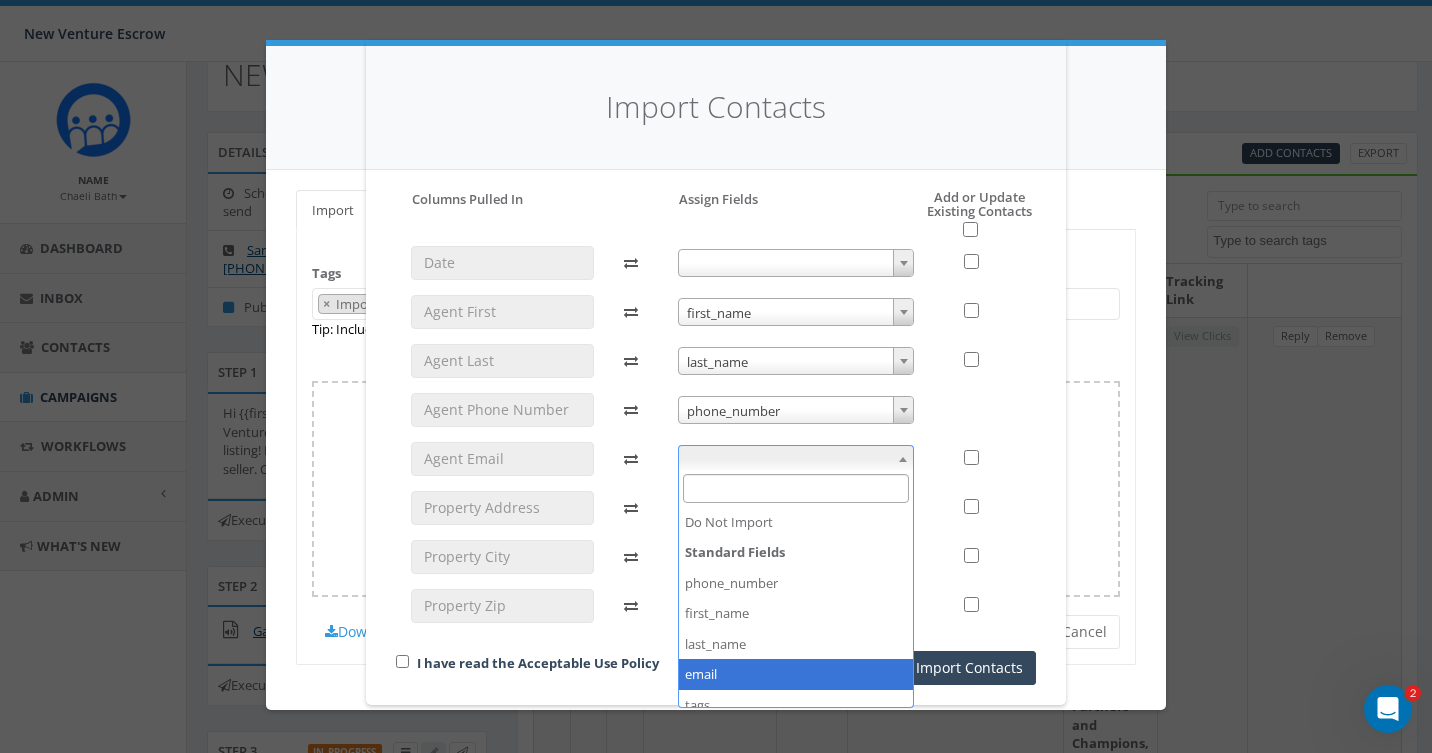 select on "email" 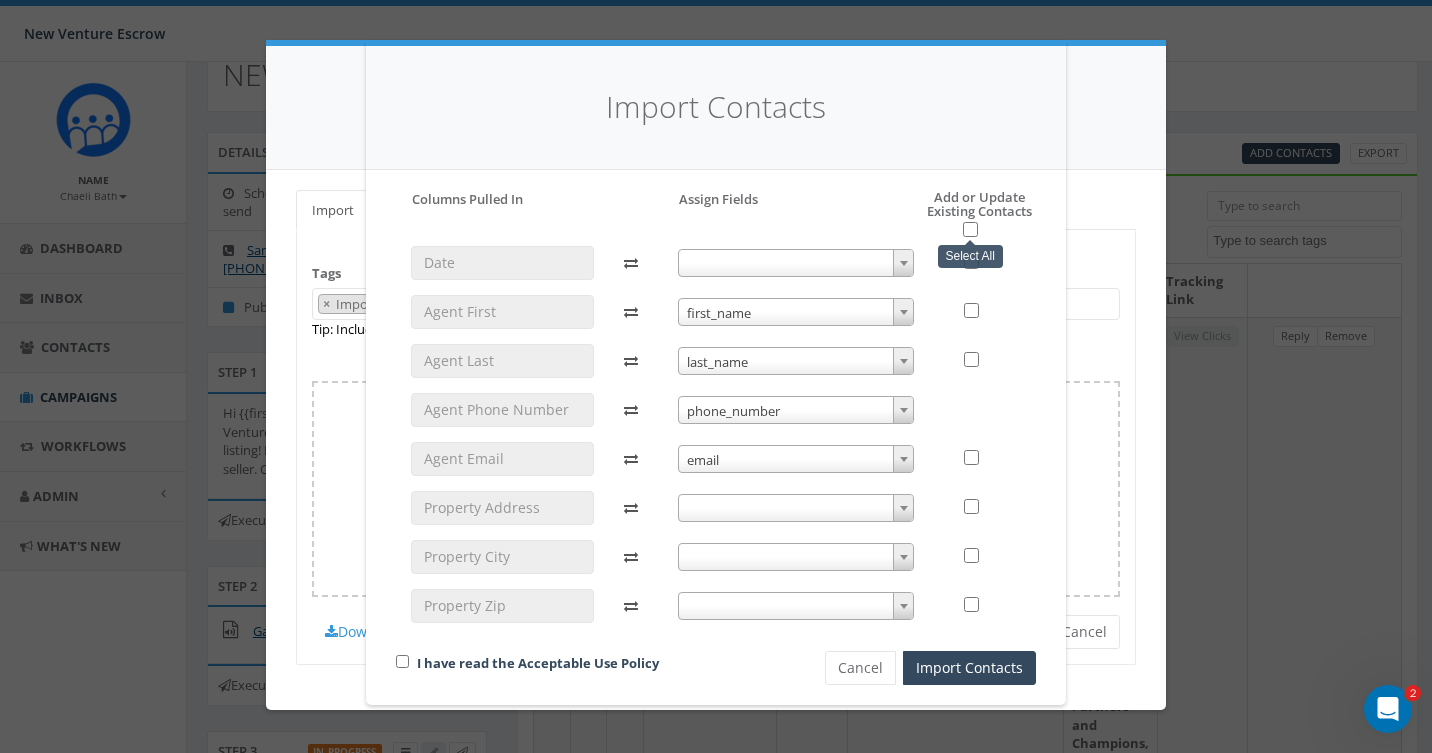 click at bounding box center (970, 229) 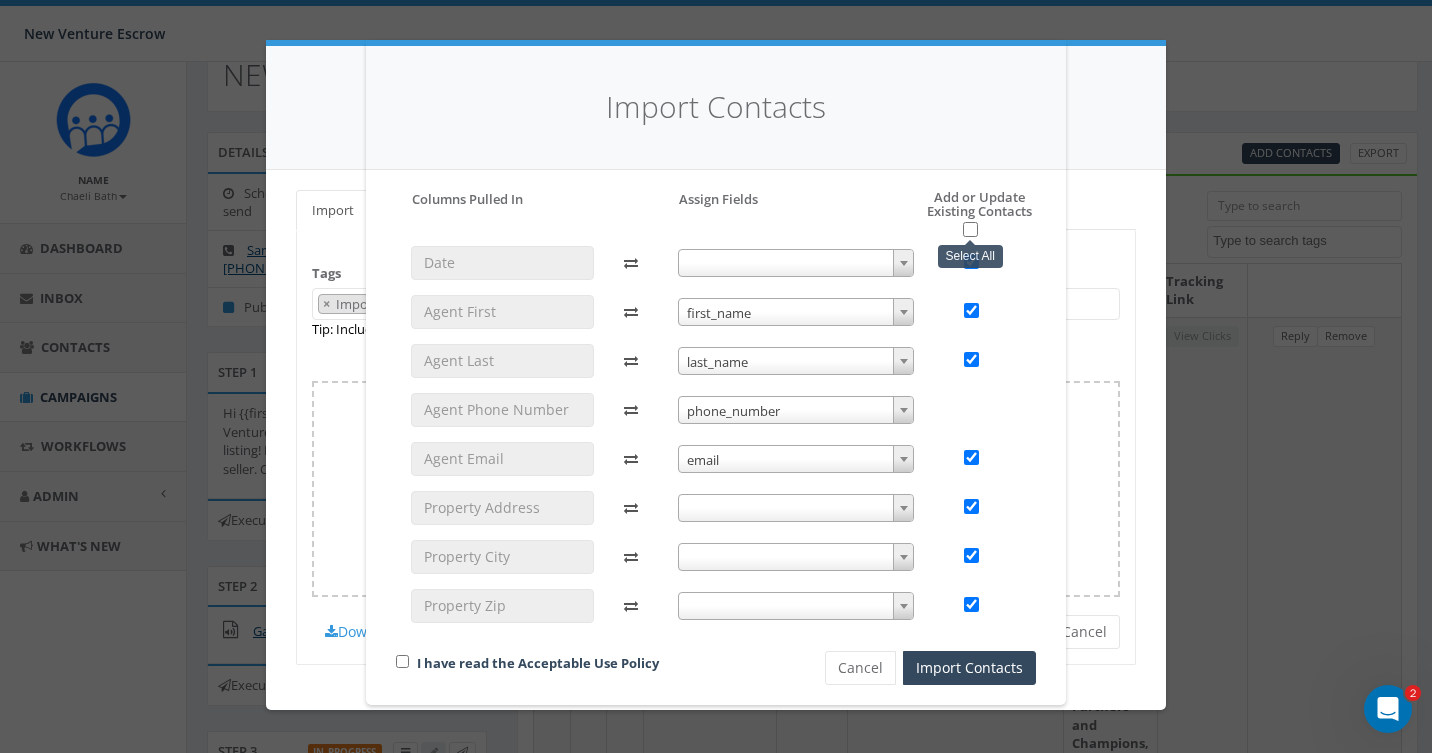 checkbox on "true" 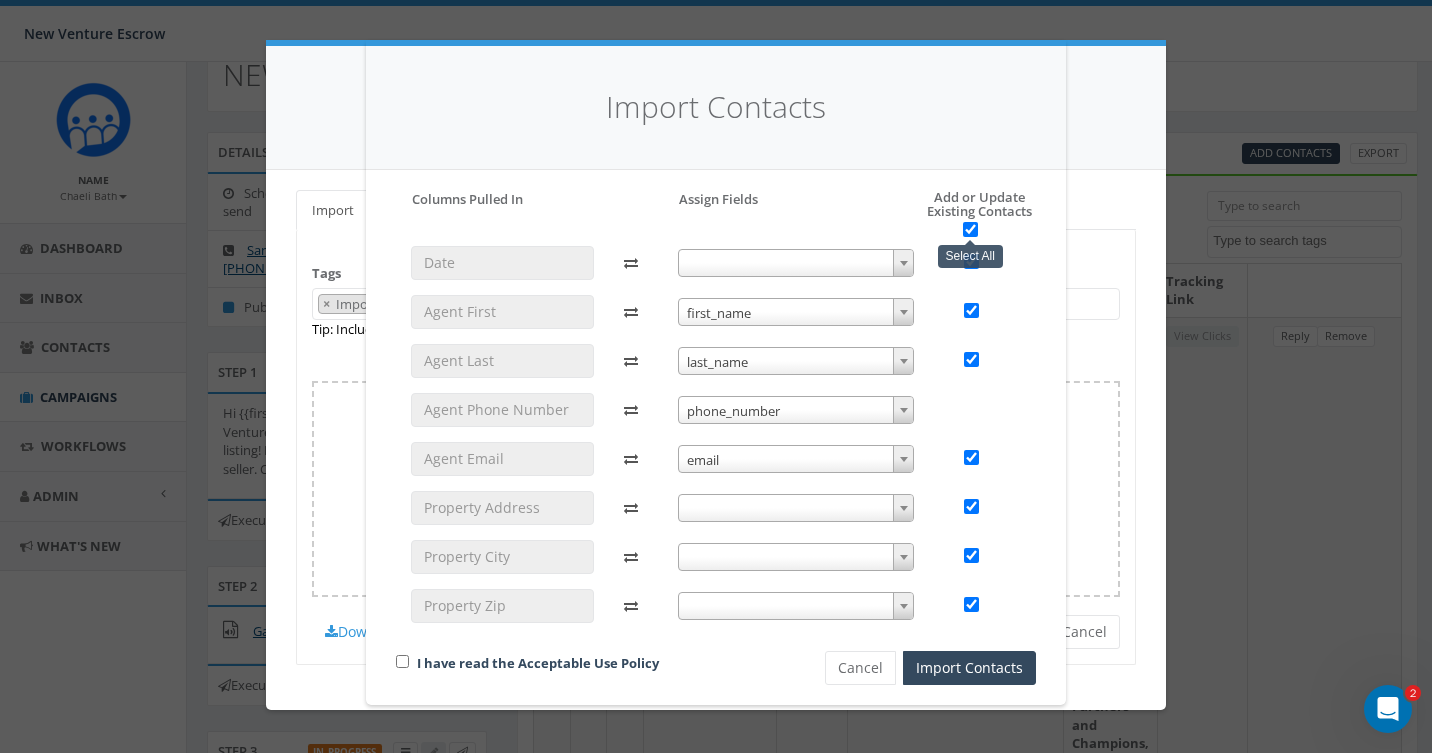 checkbox on "true" 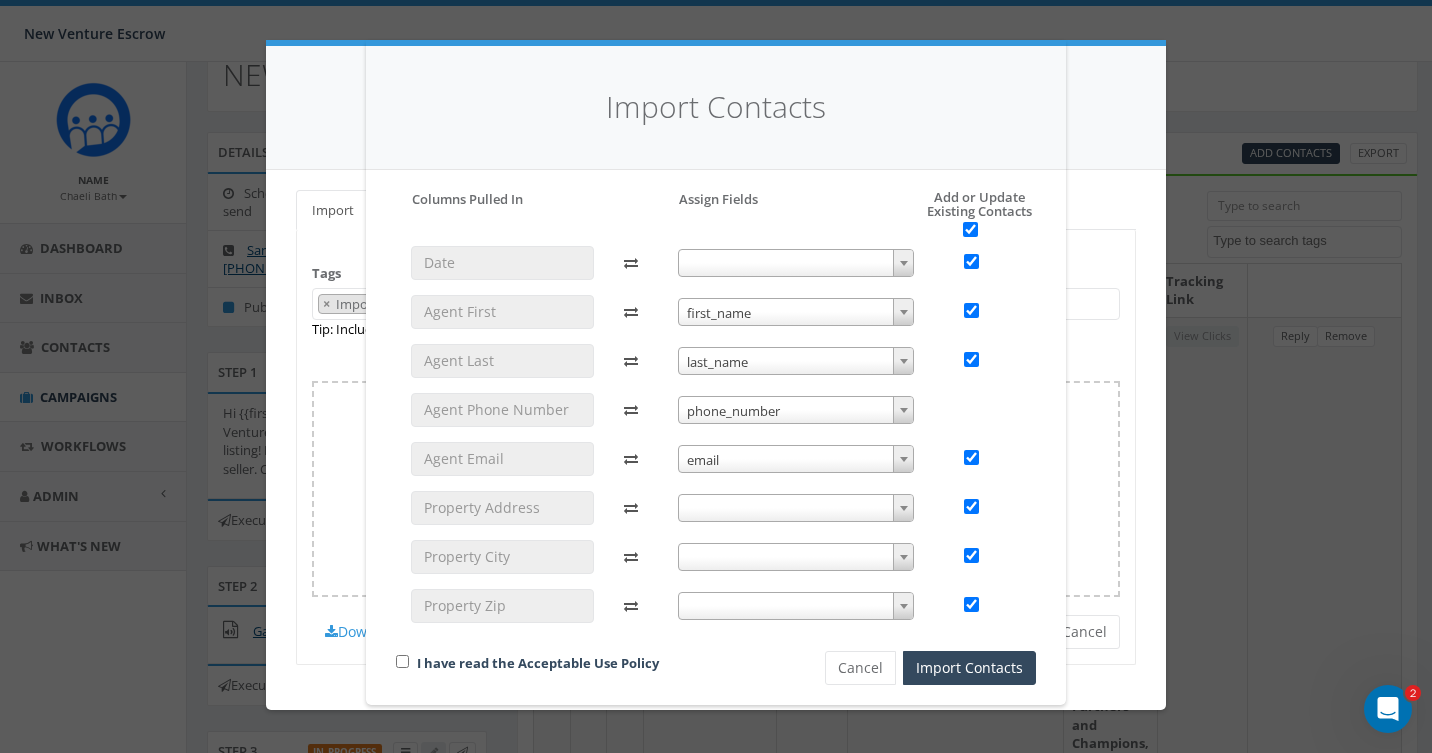 click on "I have read the Acceptable Use Policy" at bounding box center [576, 664] 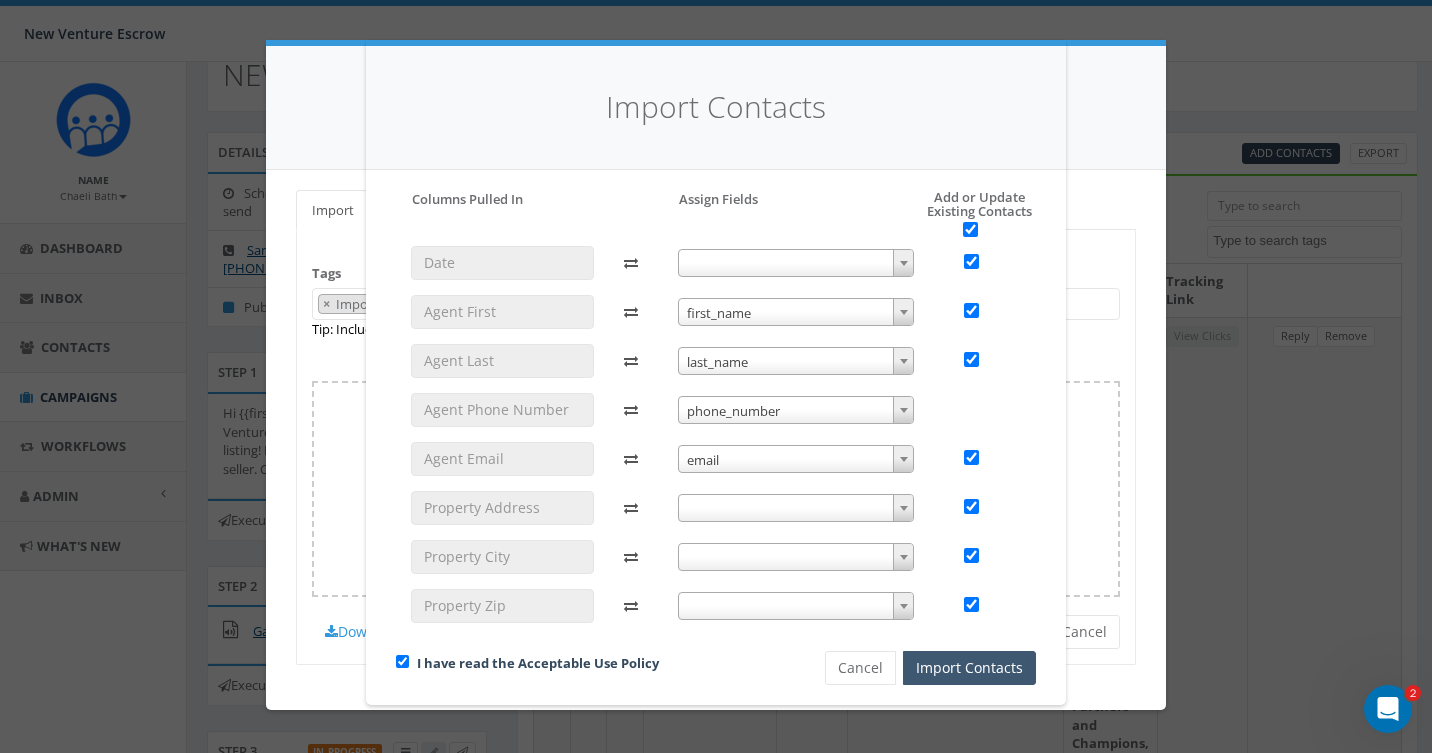 click on "Import Contacts" at bounding box center [969, 668] 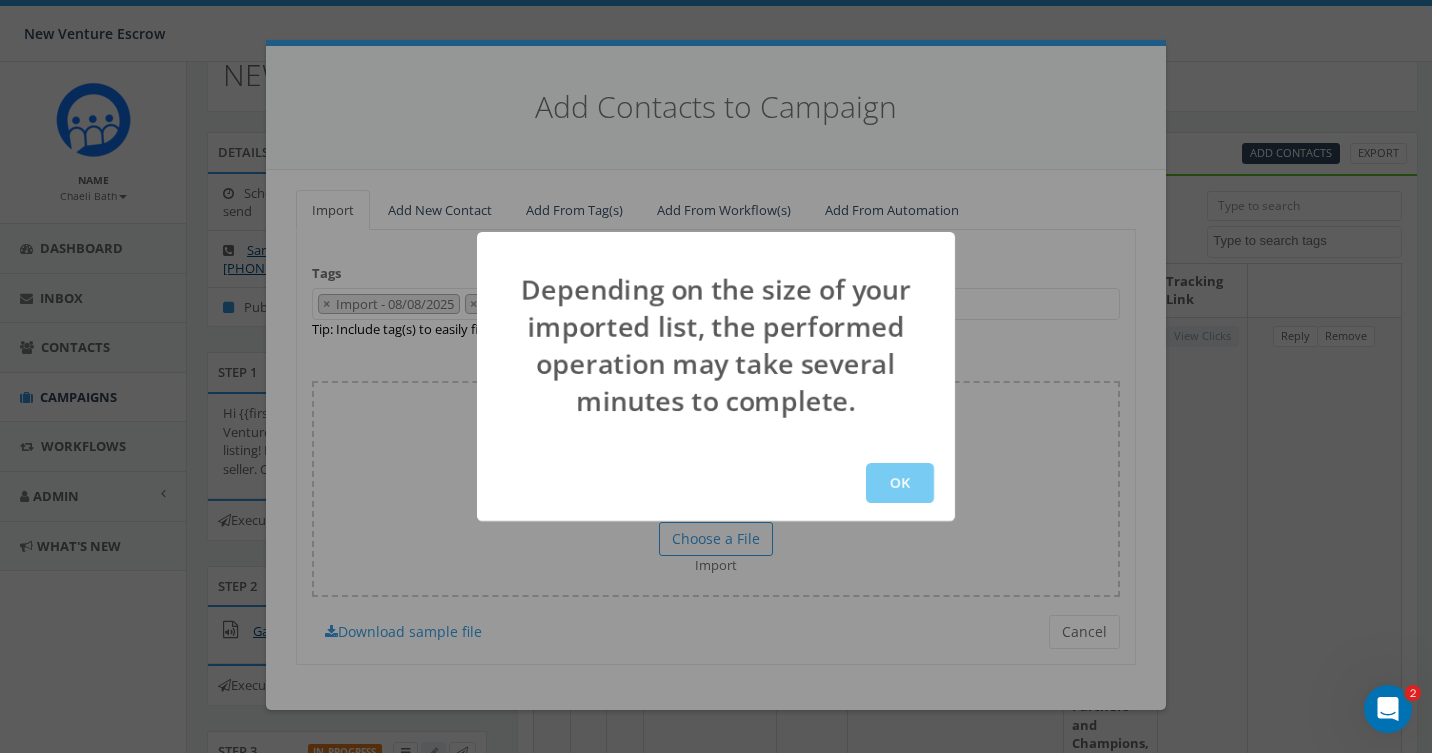 click on "OK" at bounding box center [900, 483] 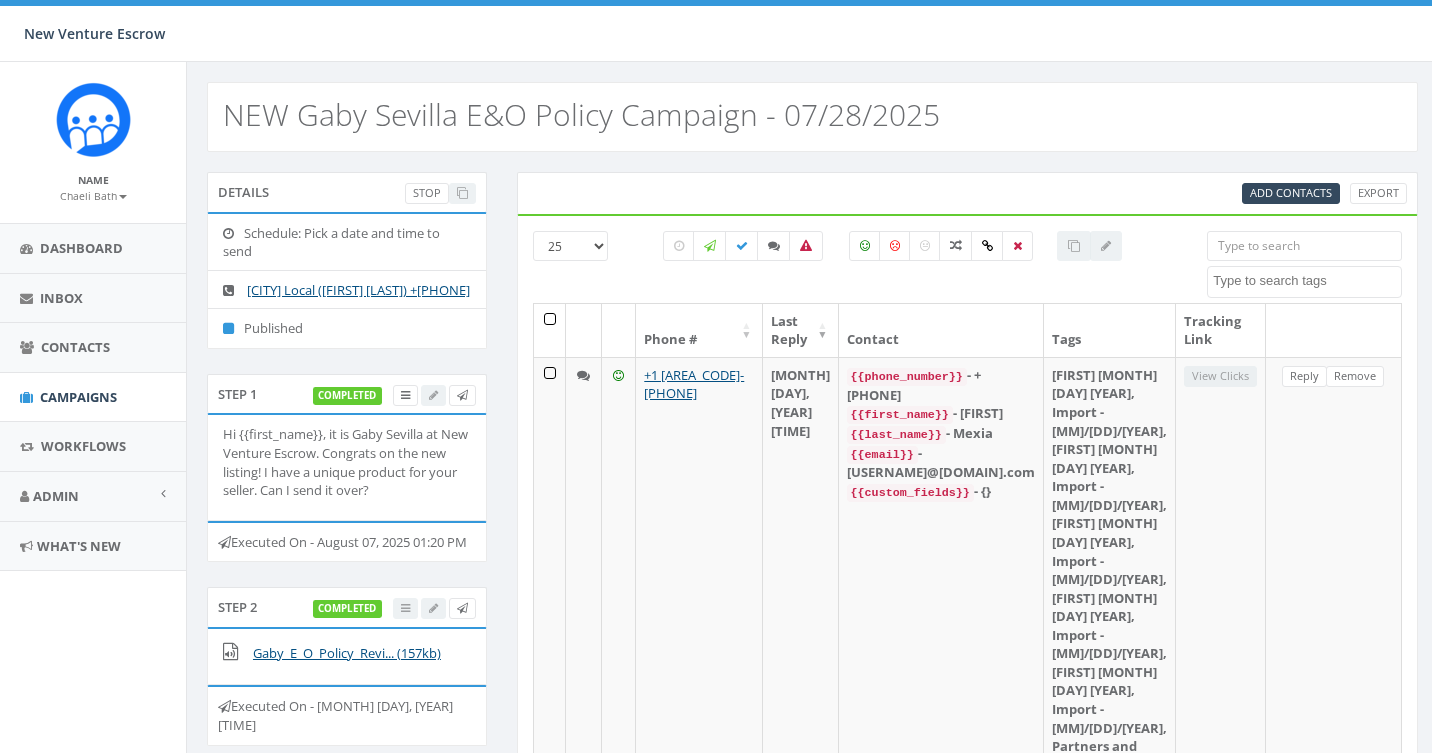 select 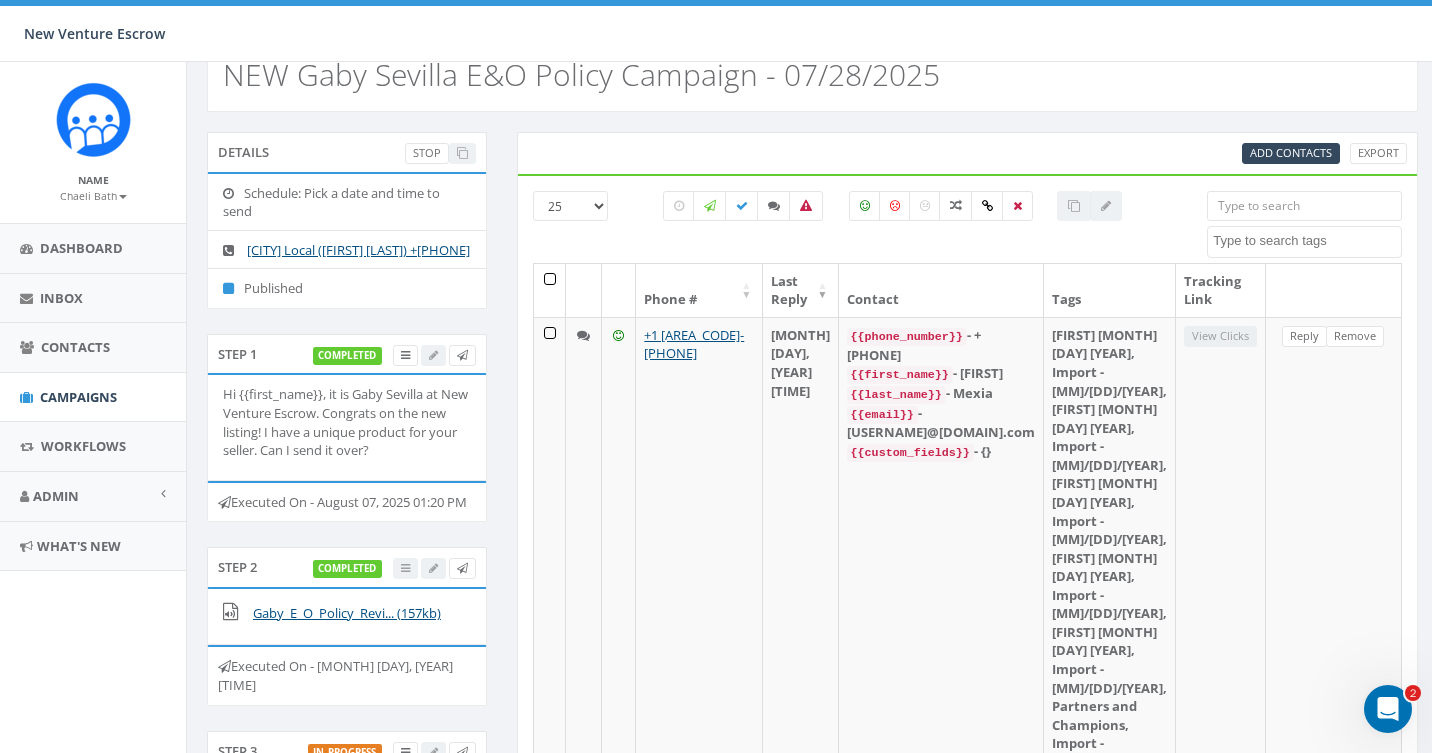 scroll, scrollTop: 0, scrollLeft: 0, axis: both 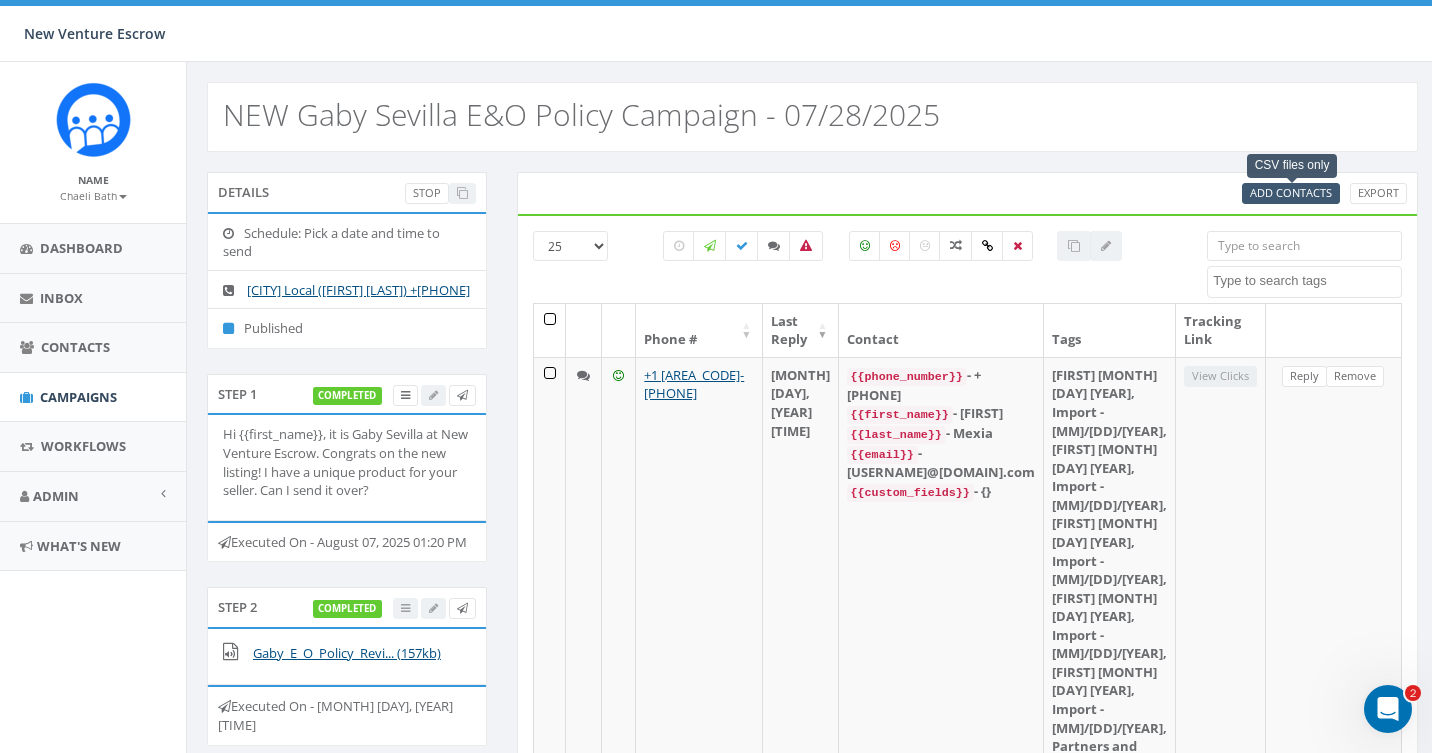 click on "Add Contacts" at bounding box center (1291, 192) 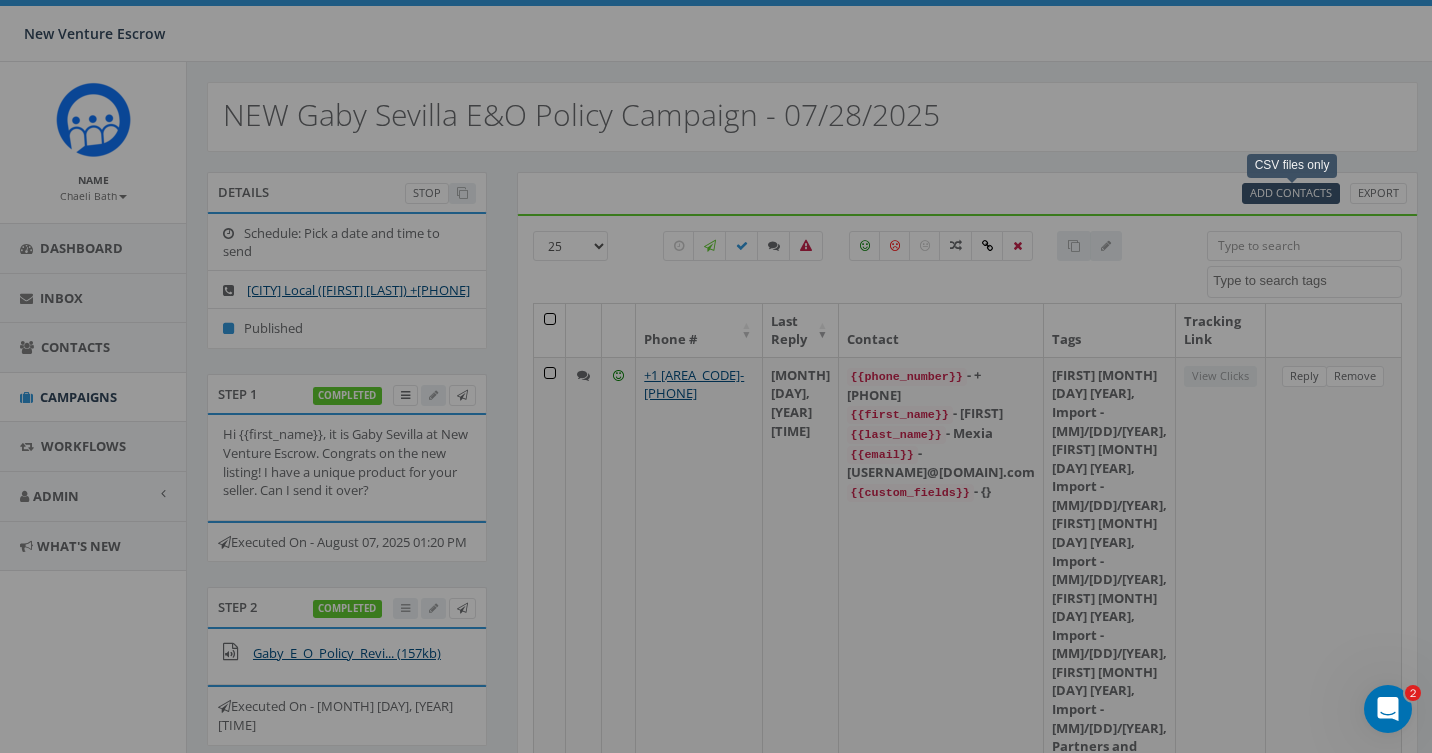 select 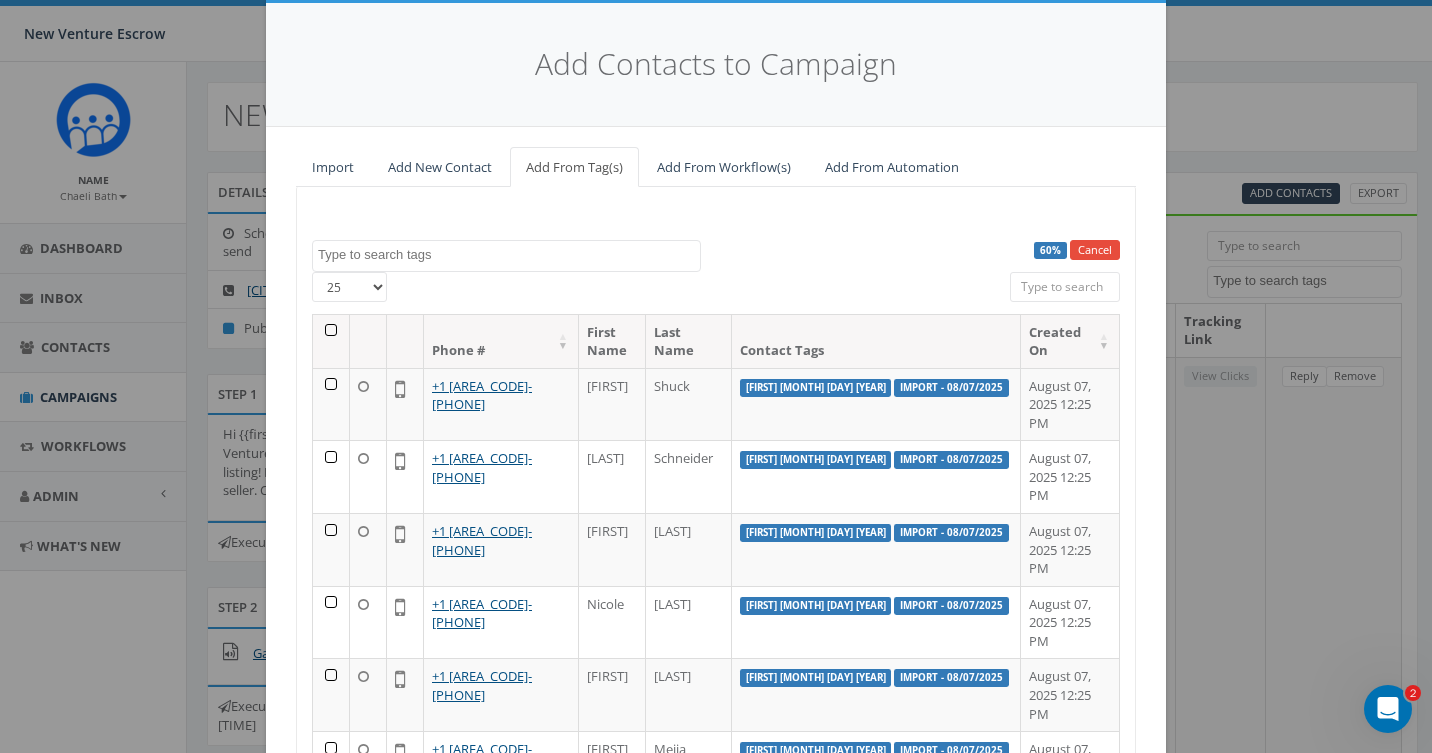 scroll, scrollTop: 54, scrollLeft: 0, axis: vertical 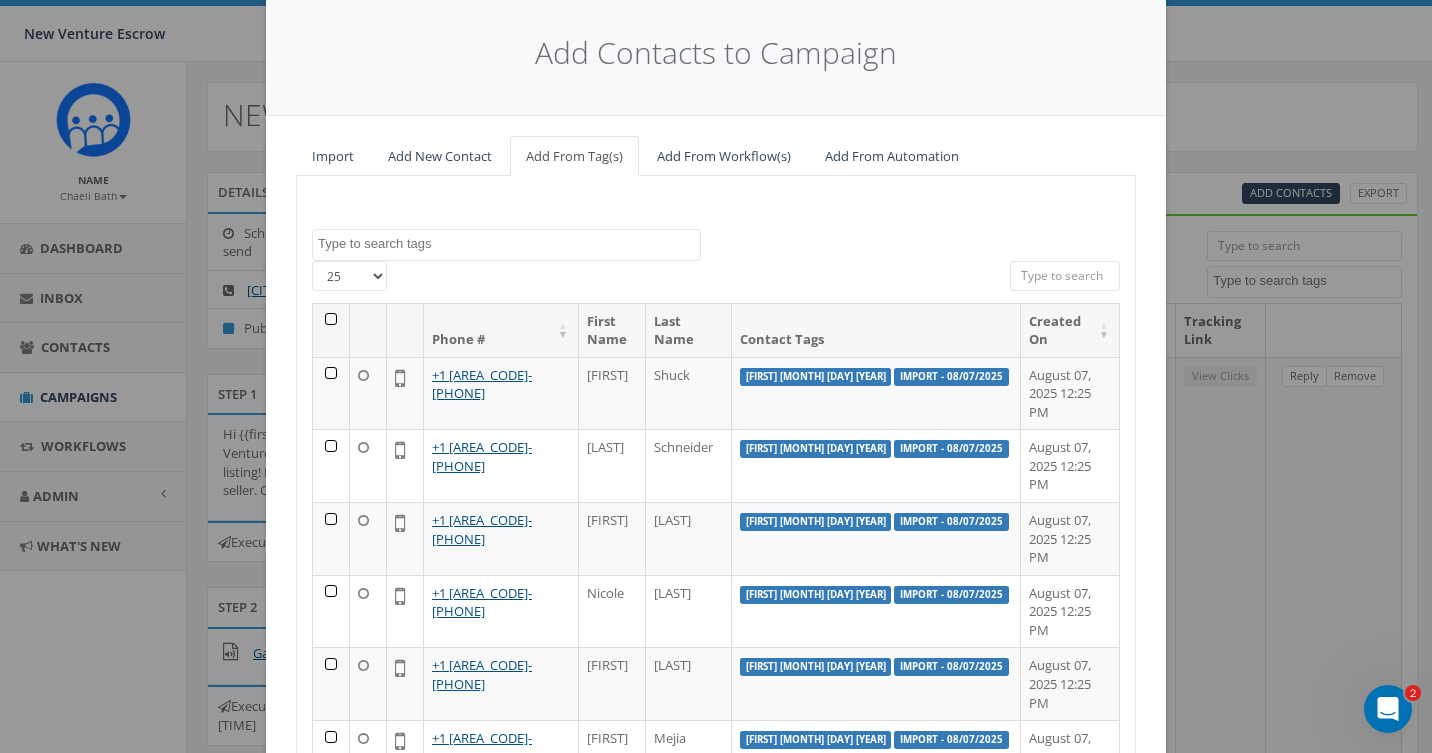 click at bounding box center [509, 244] 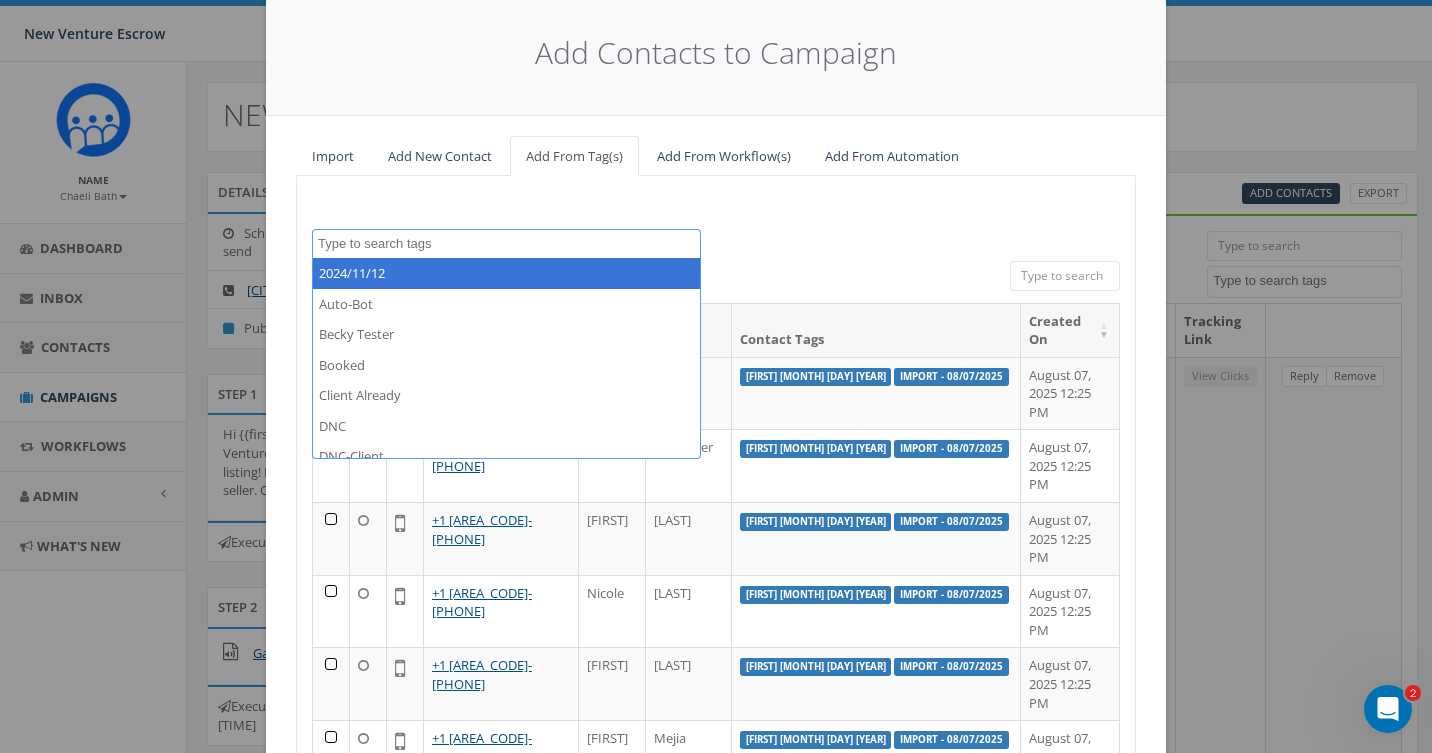 type on "a" 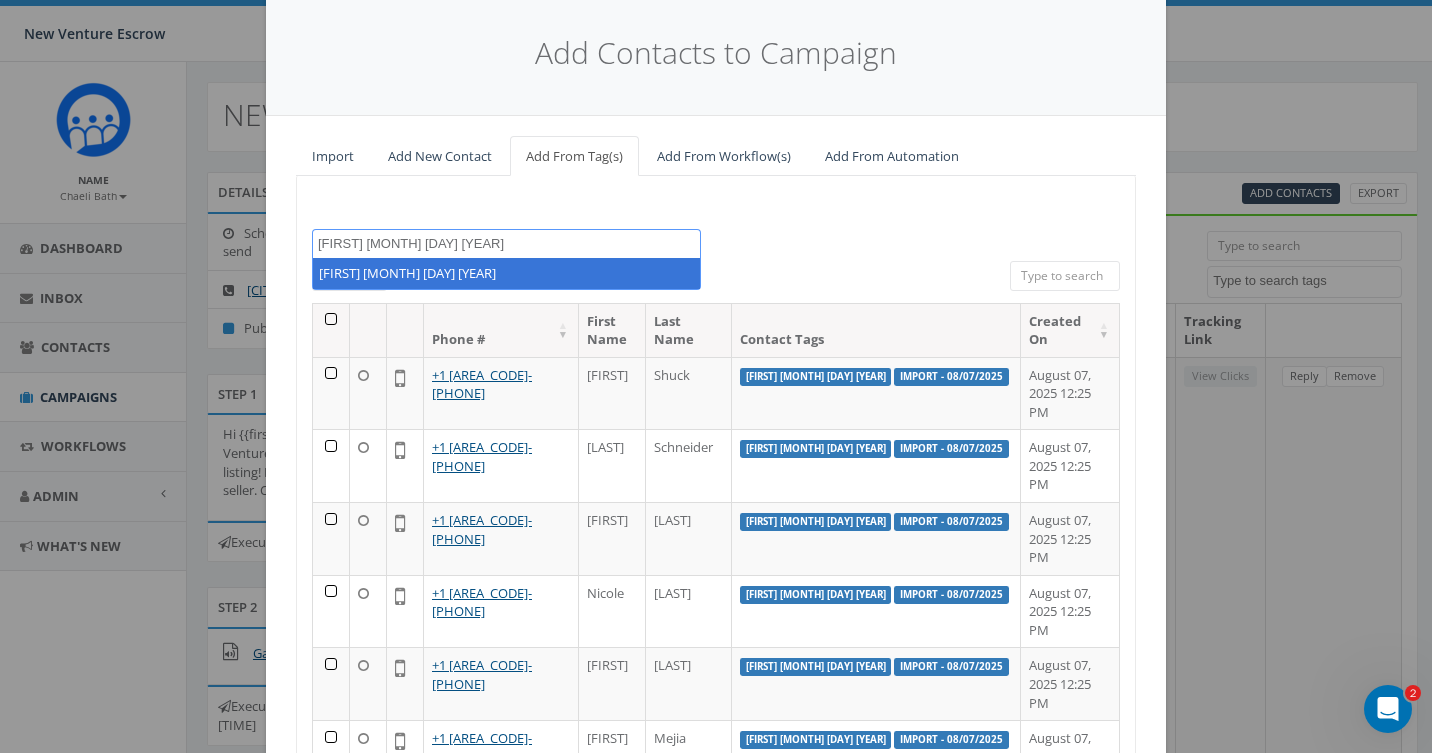 type on "gaby august 8 2025" 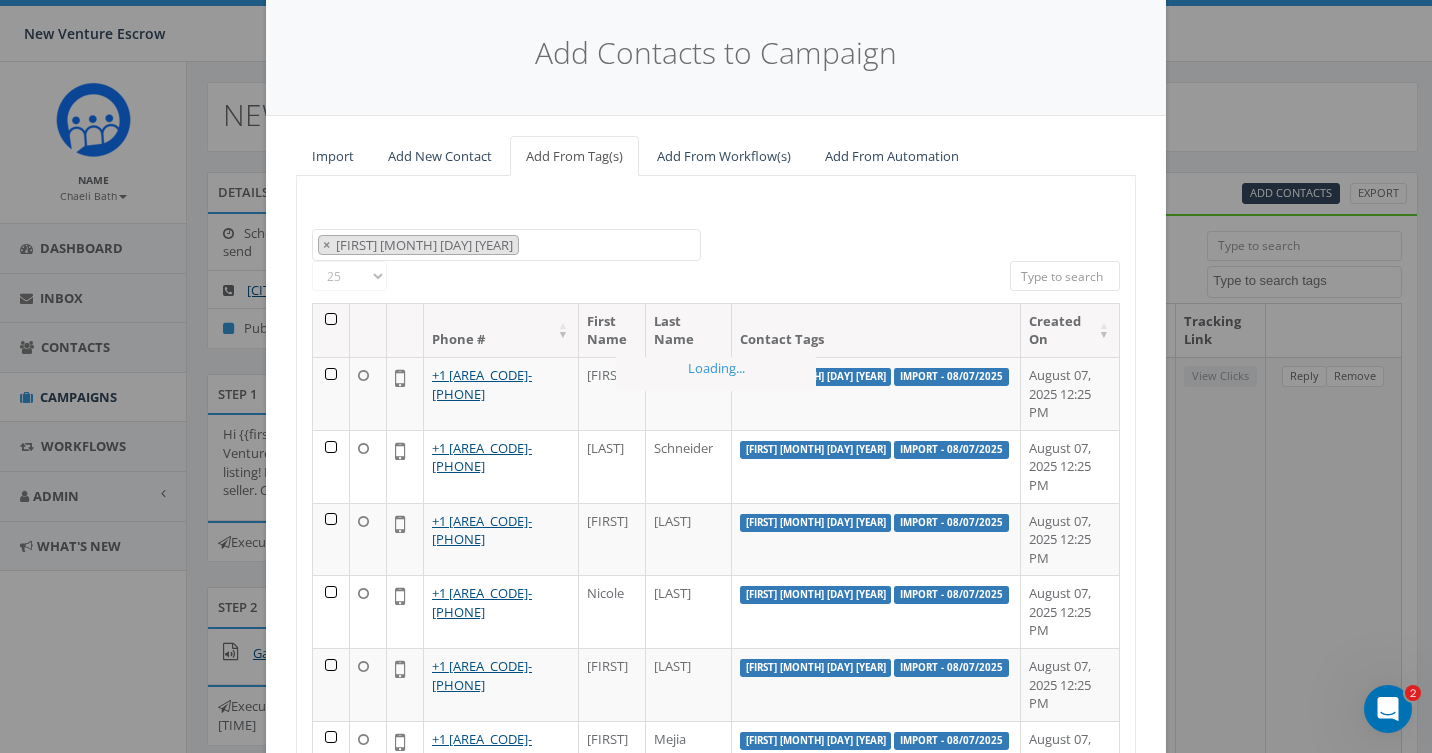 scroll, scrollTop: 4266, scrollLeft: 0, axis: vertical 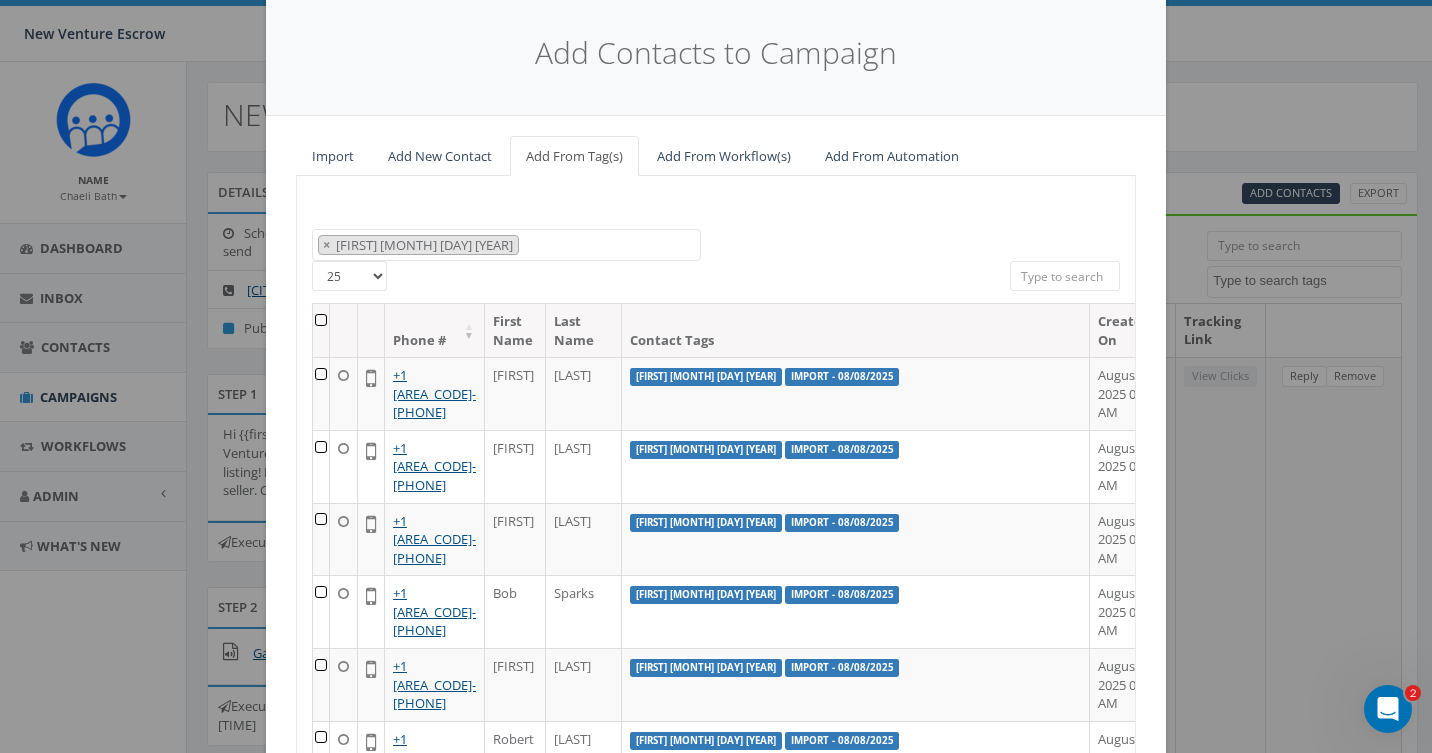 click at bounding box center [321, 330] 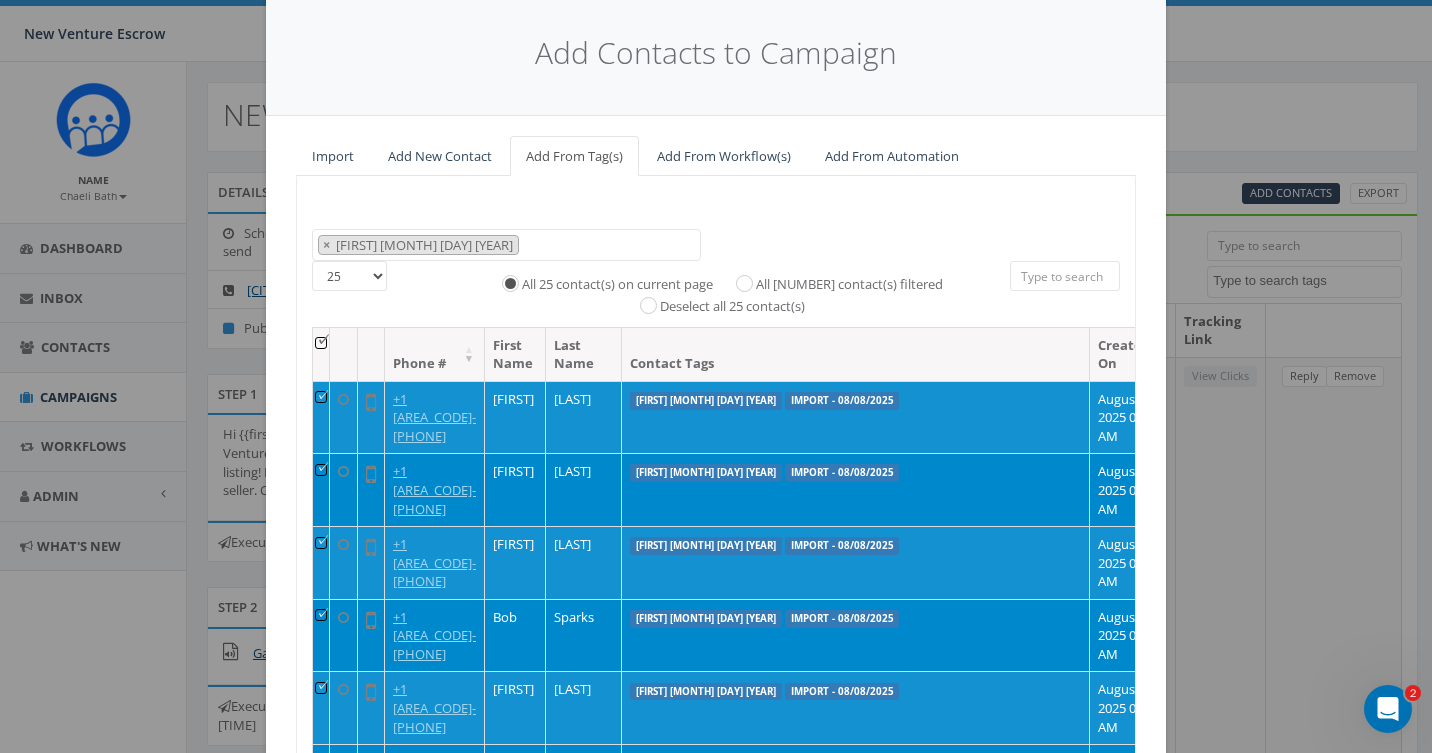 click on "All 247 contact(s) filtered" at bounding box center [749, 281] 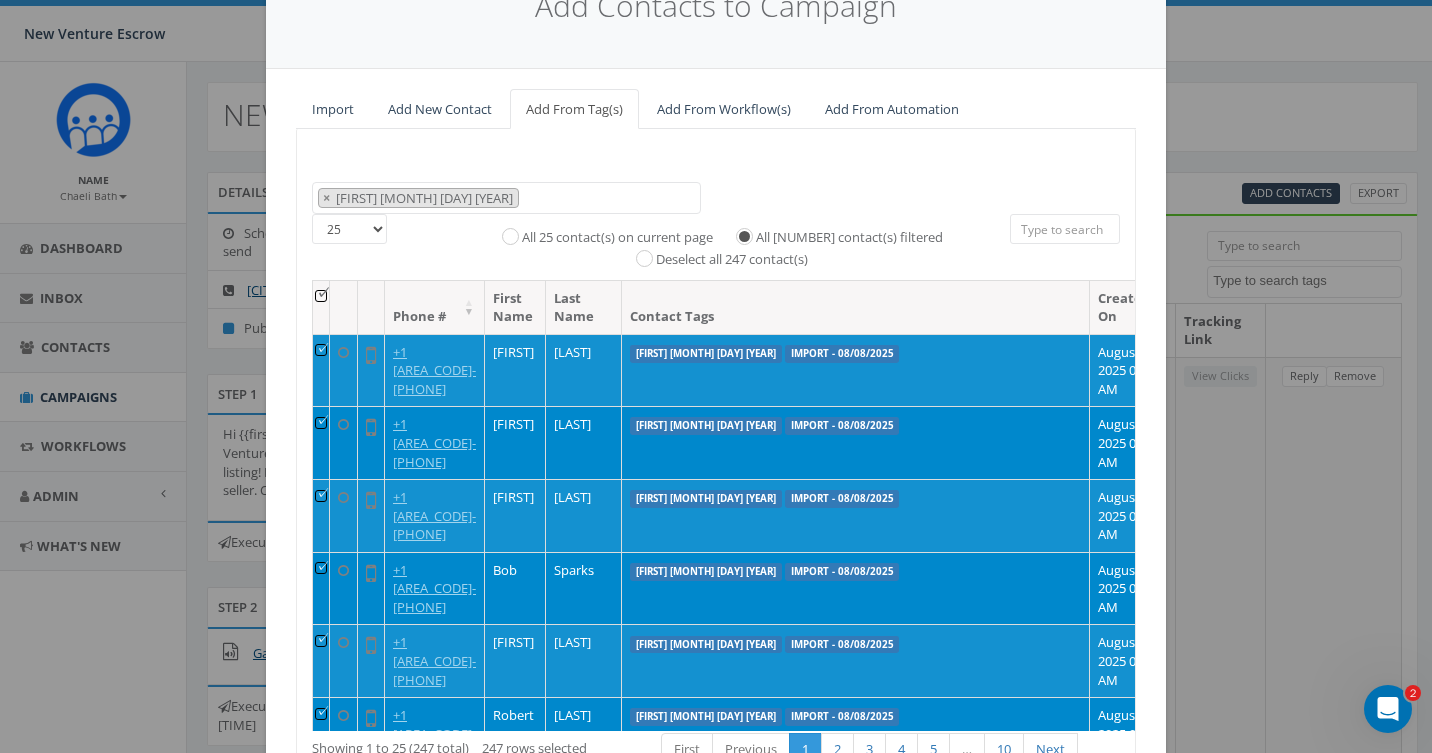 scroll, scrollTop: 112, scrollLeft: 0, axis: vertical 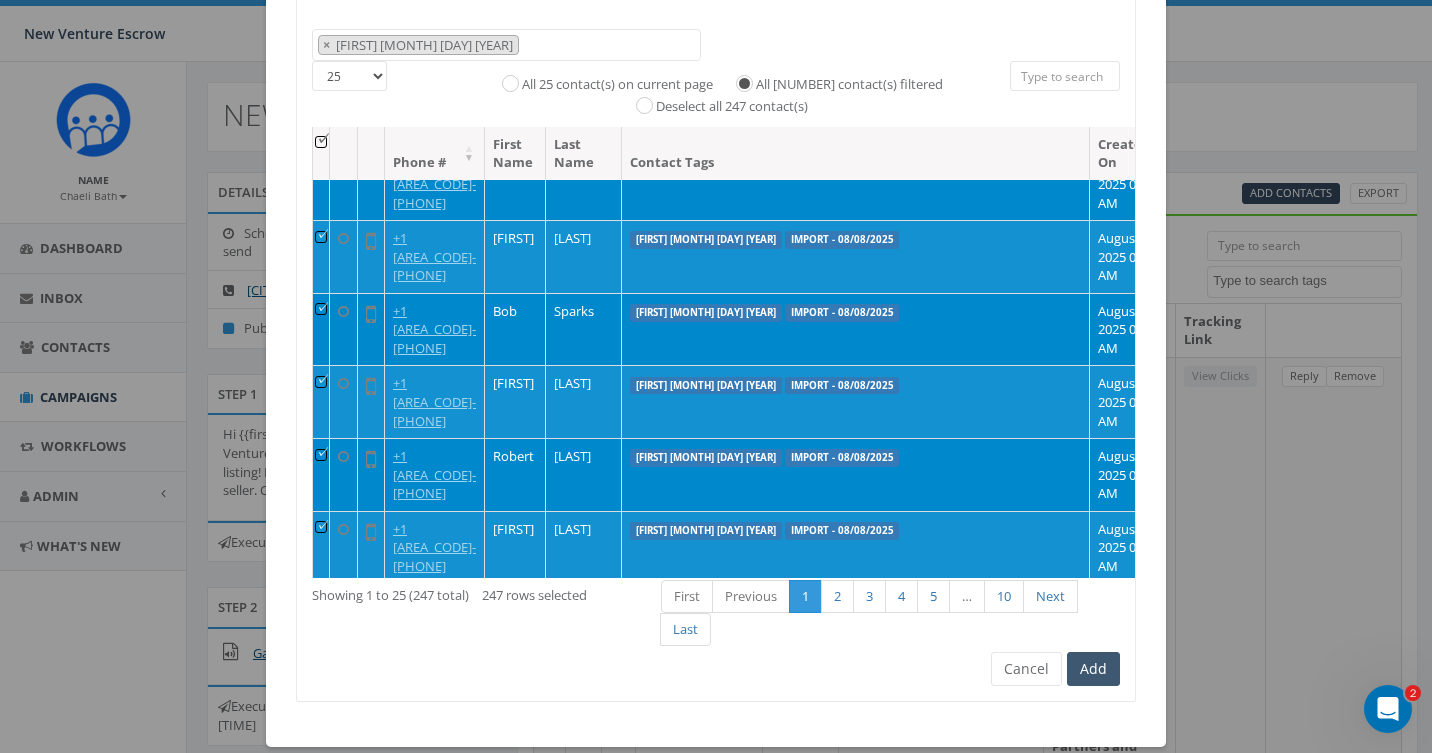 click on "Add" at bounding box center [1093, 669] 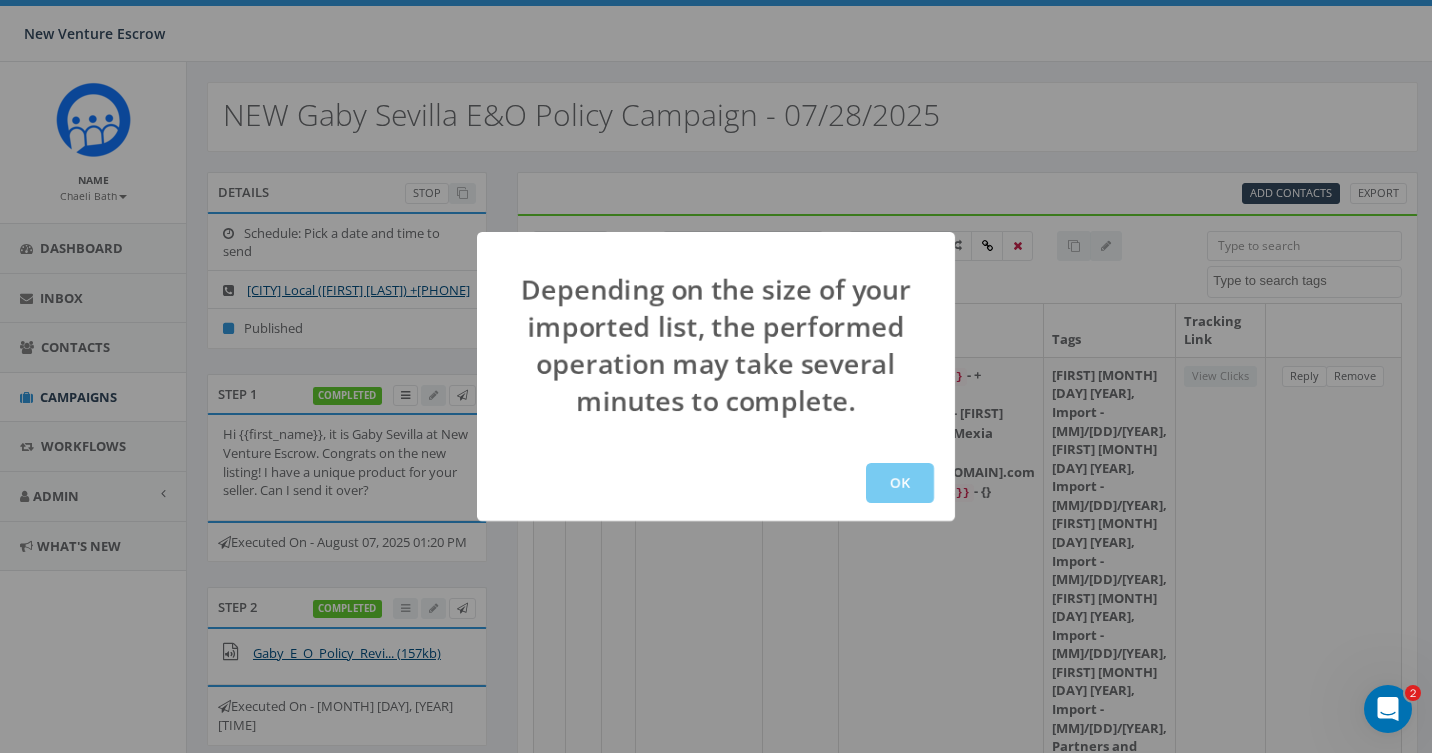 click on "OK" at bounding box center [900, 483] 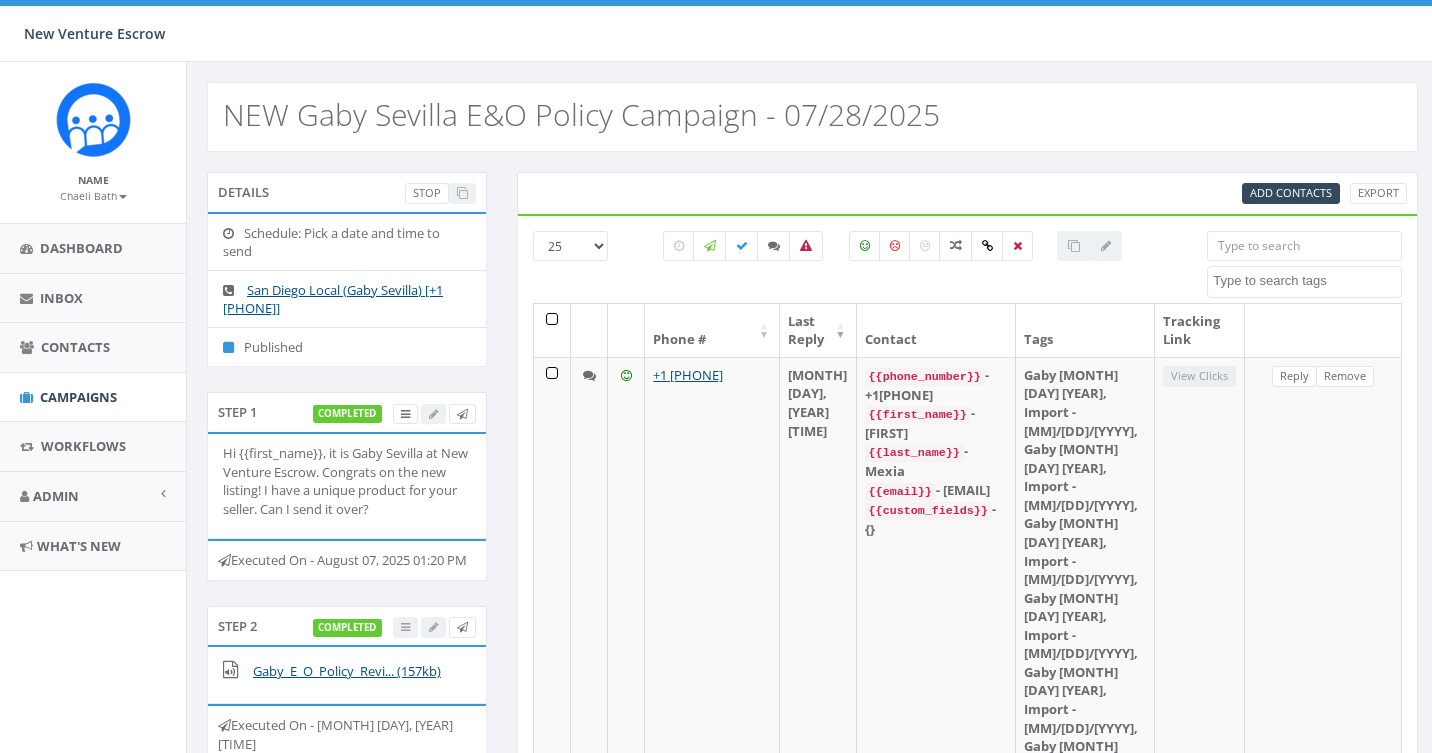 select 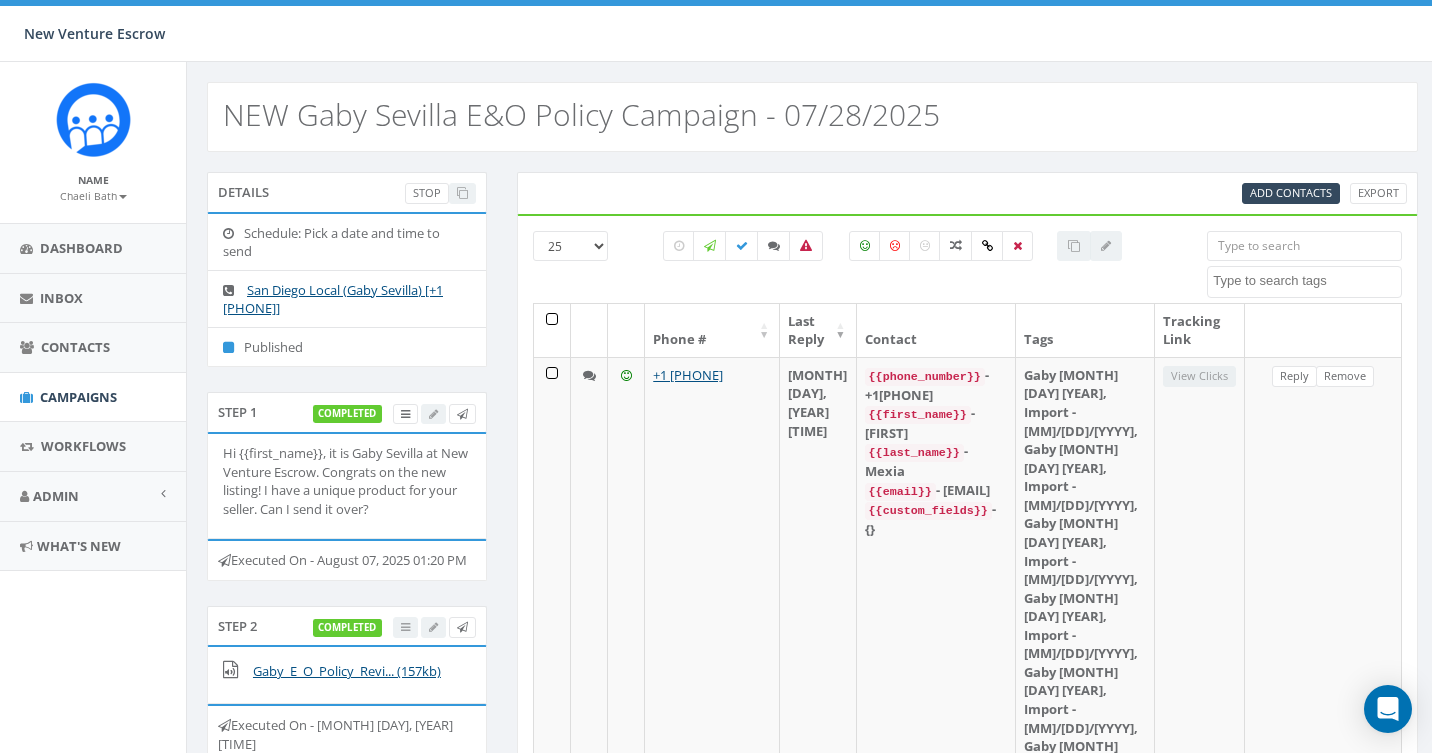 scroll, scrollTop: 0, scrollLeft: 0, axis: both 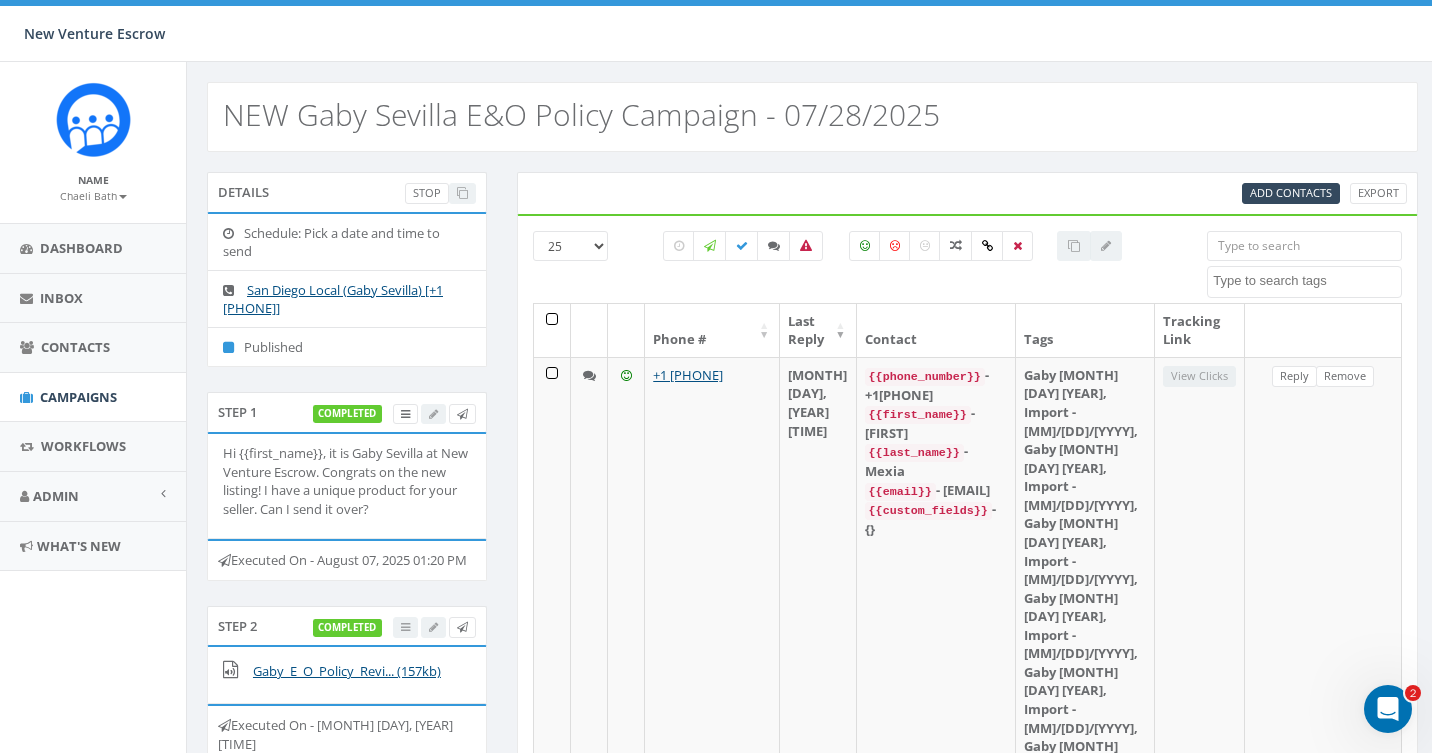 click at bounding box center (123, 197) 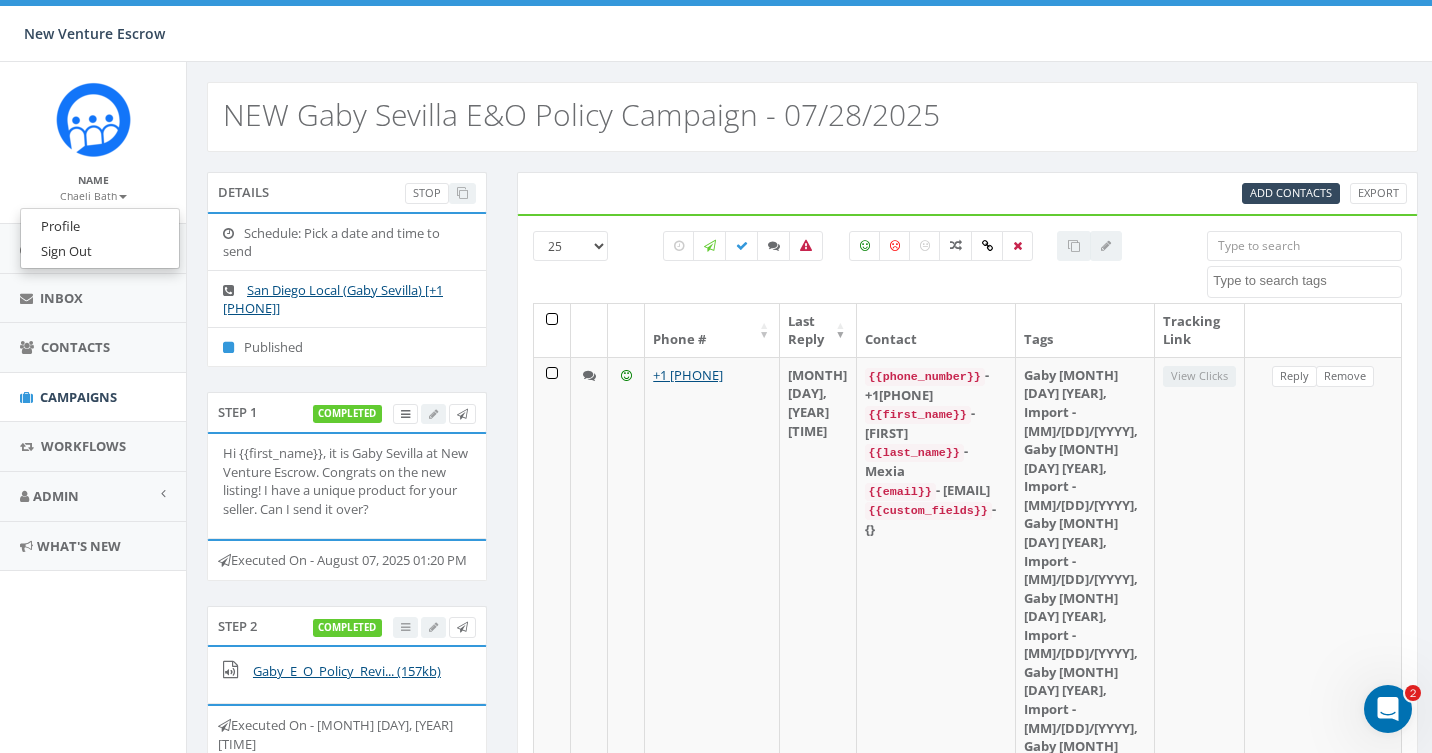 click on "Name Chaeli Bath Profile Sign Out" at bounding box center [93, 142] 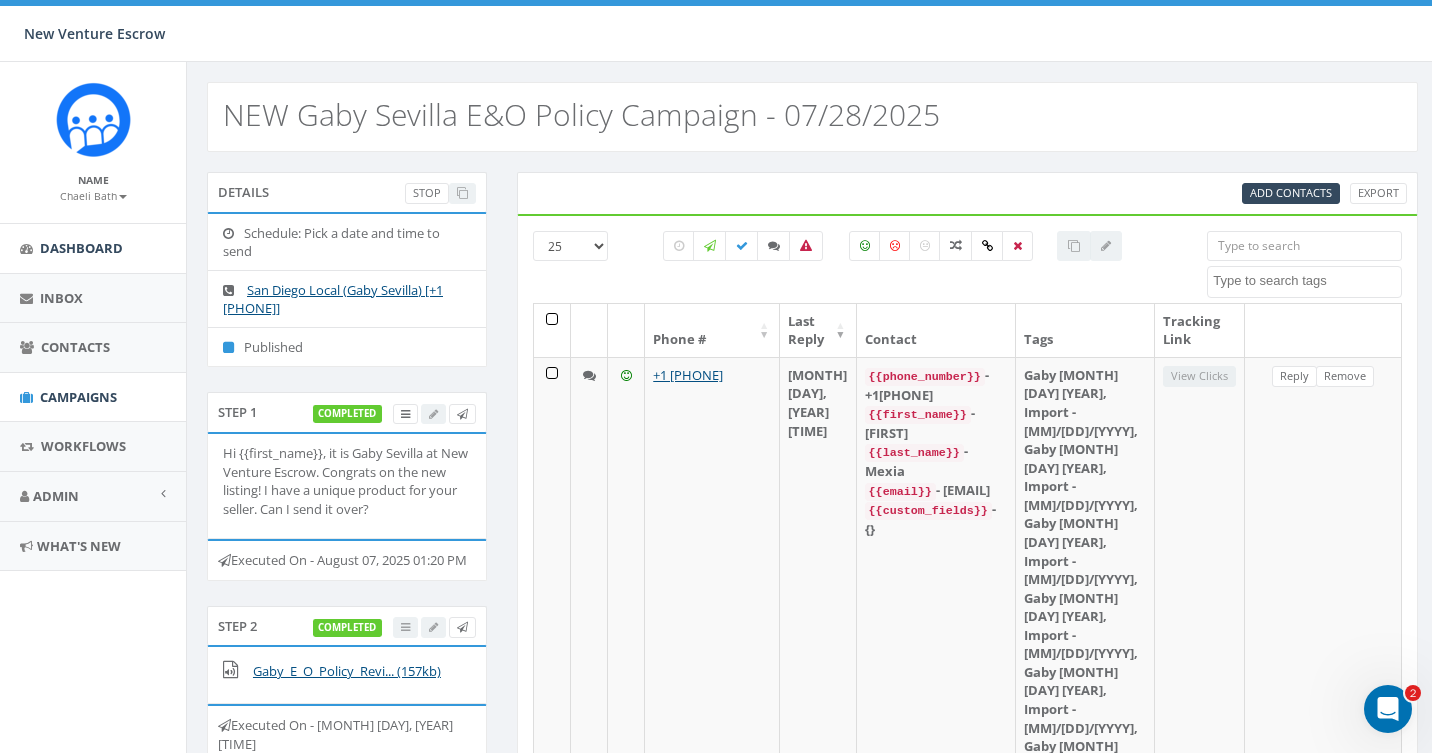 click on "Dashboard" at bounding box center (93, 248) 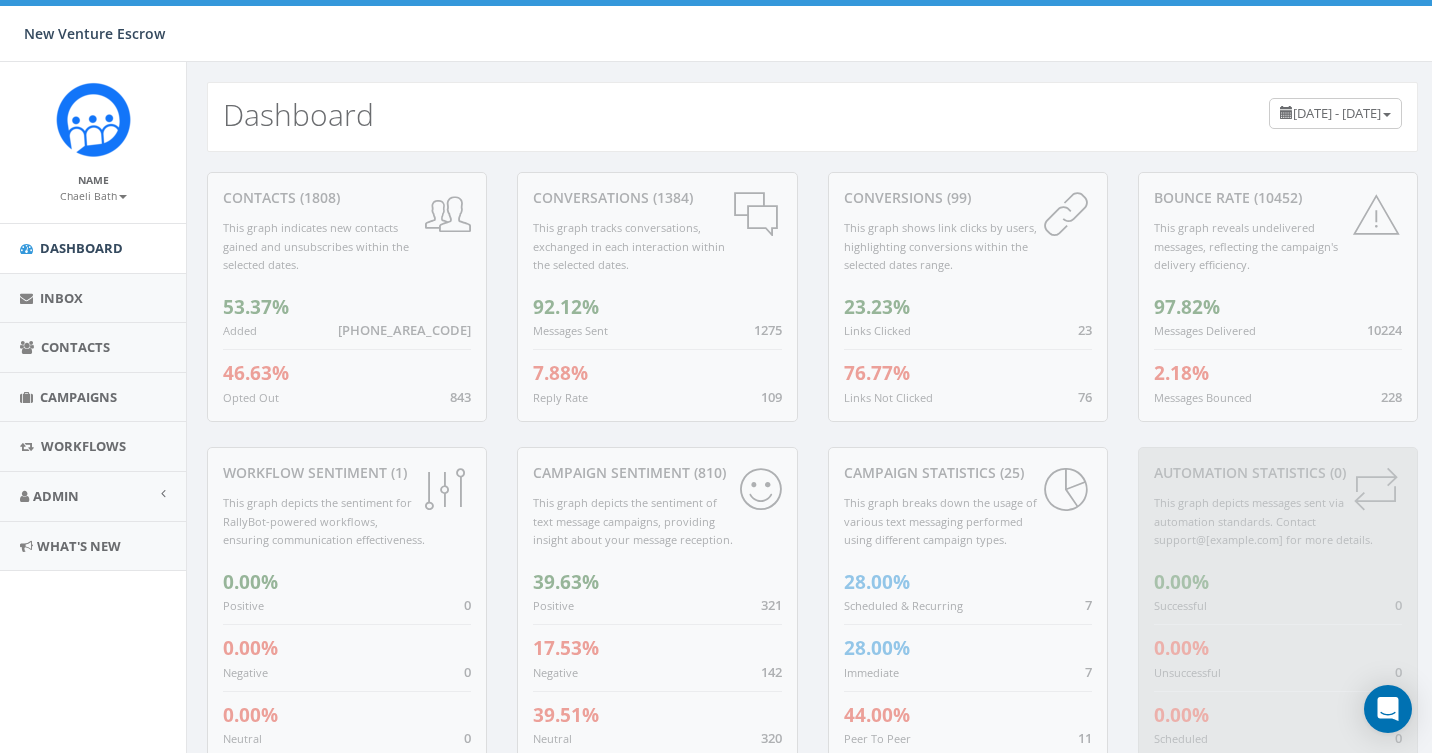 scroll, scrollTop: 0, scrollLeft: 0, axis: both 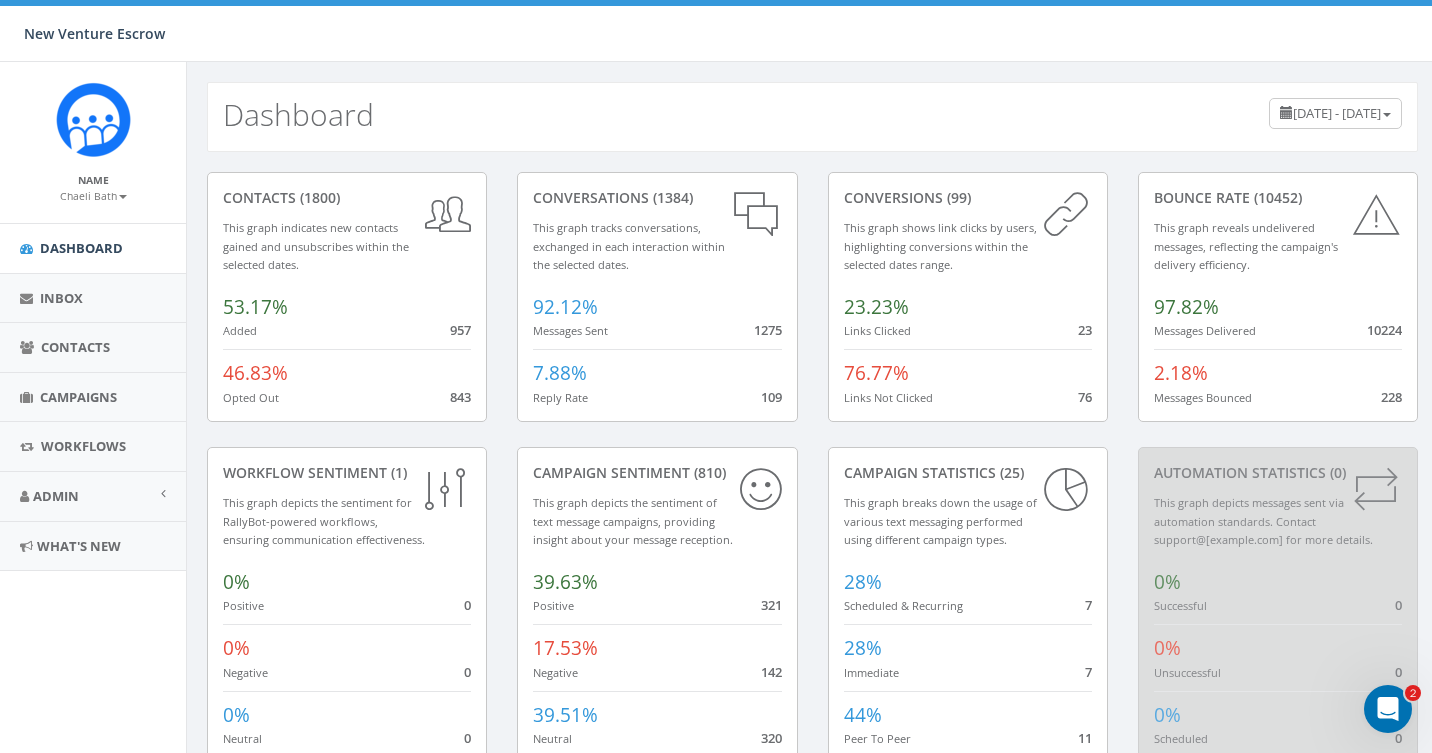 click on "Chaeli Bath" at bounding box center [93, 196] 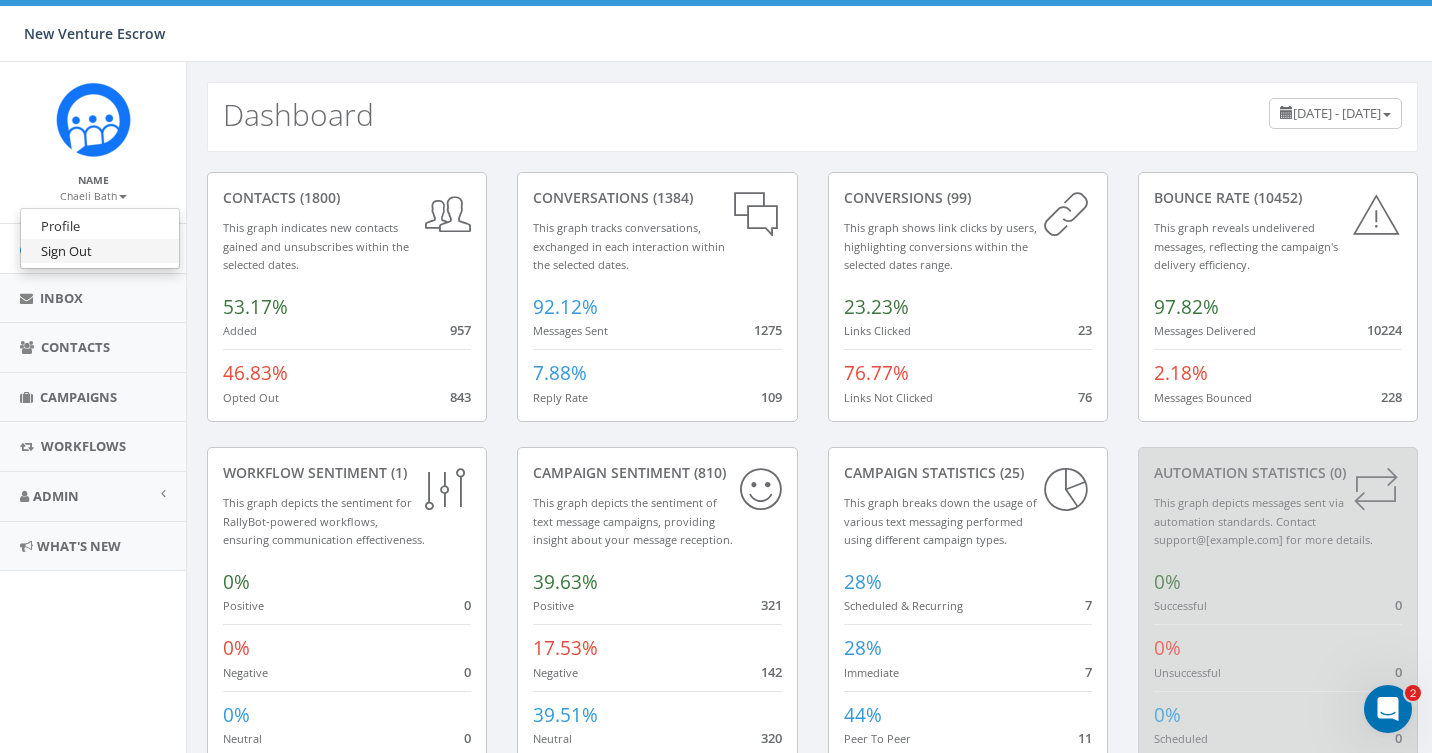 click on "Sign Out" at bounding box center (100, 251) 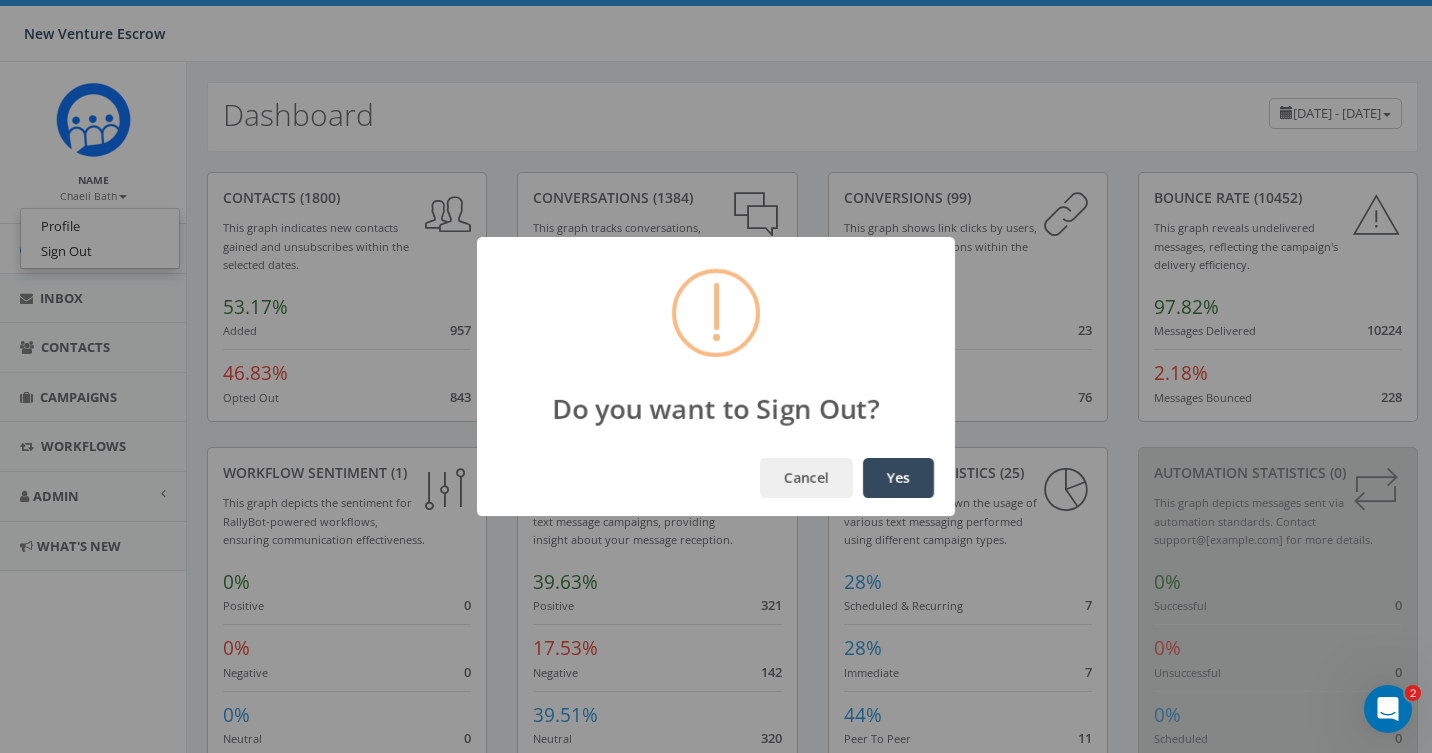click on "Yes" at bounding box center (898, 478) 